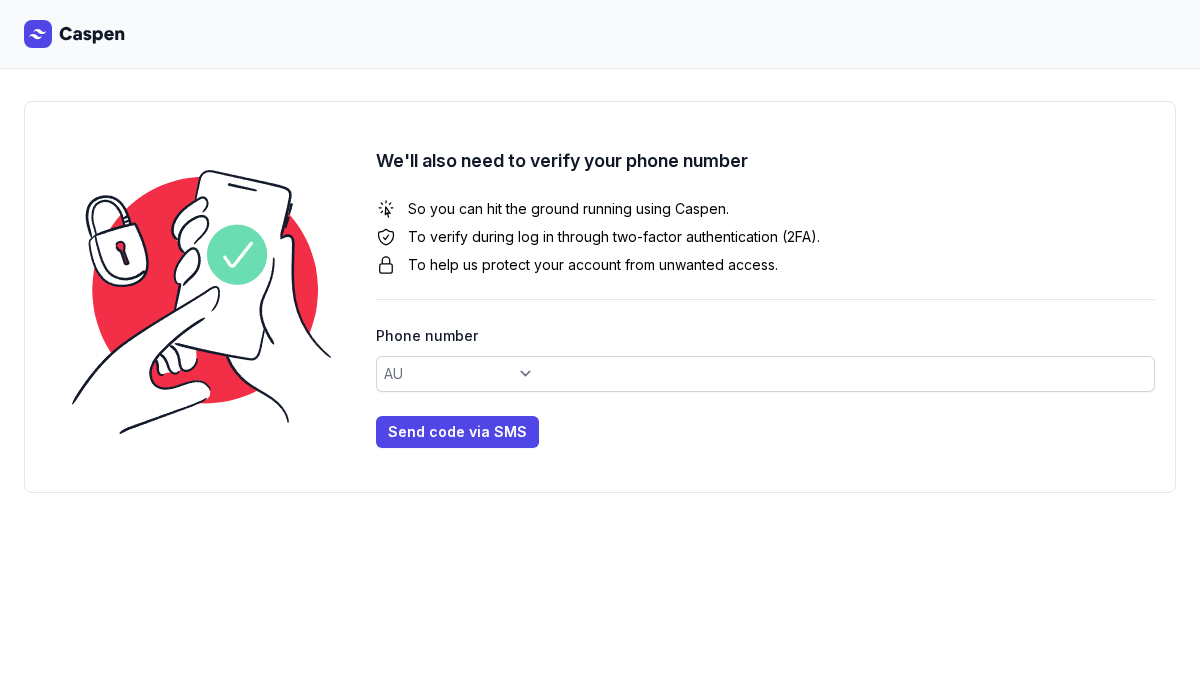 select on "+61" 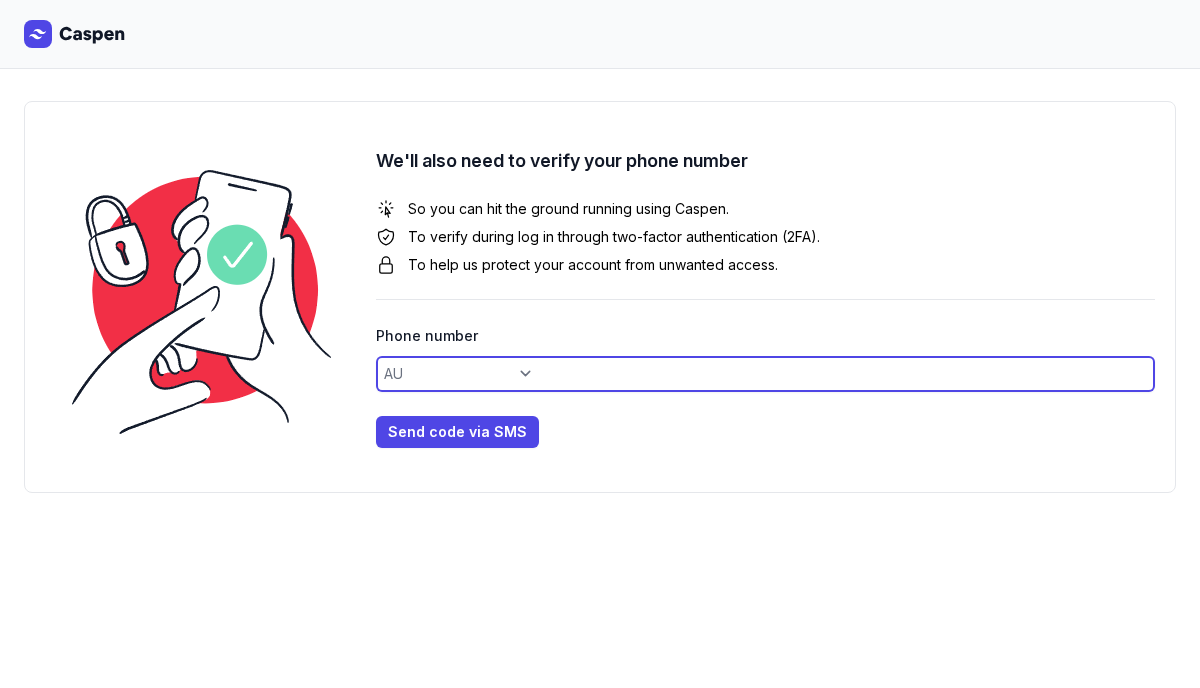 click 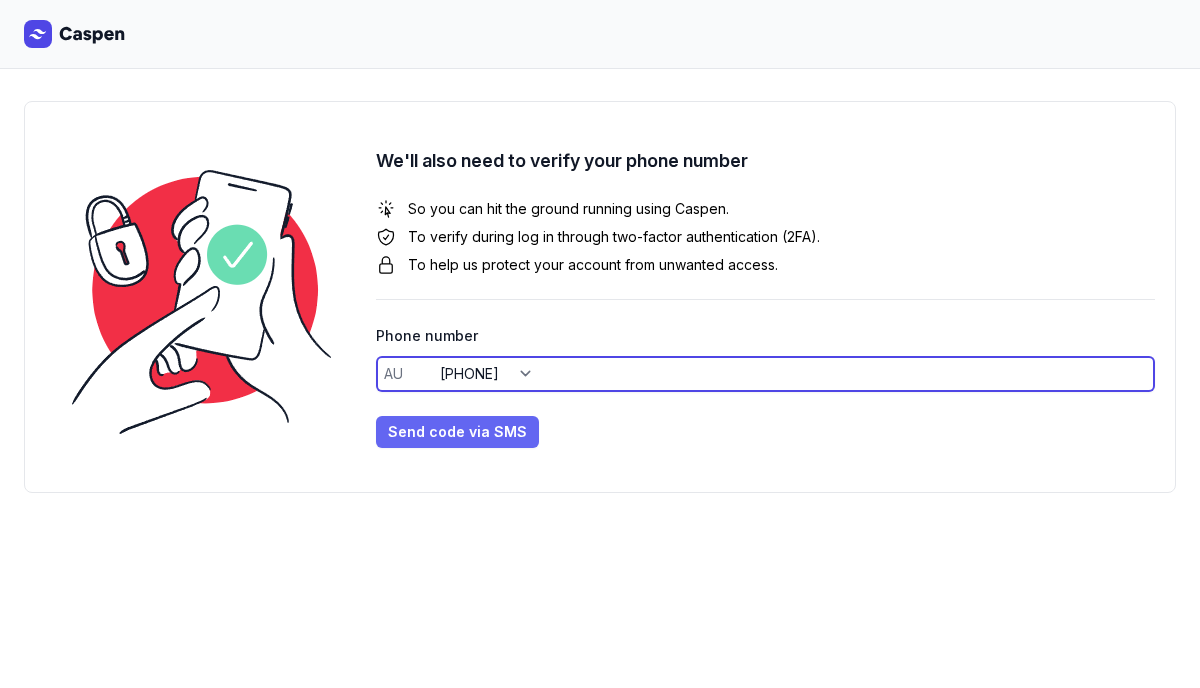 type on "[PHONE]" 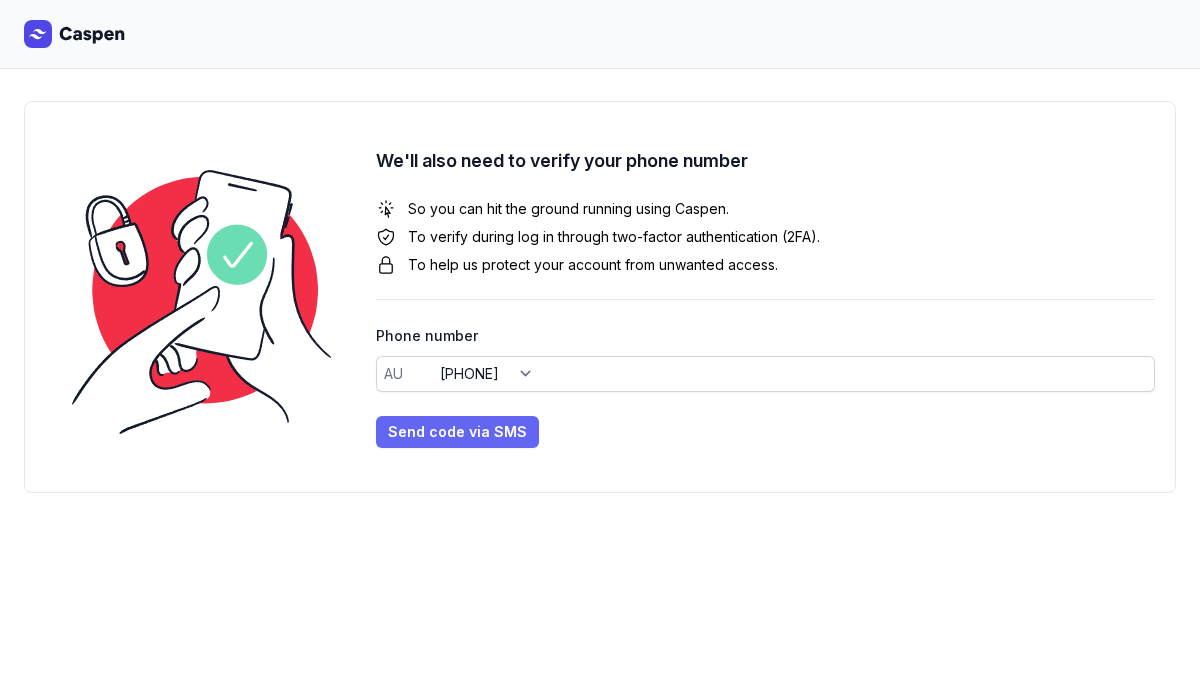 click on "Send code via SMS" at bounding box center (457, 432) 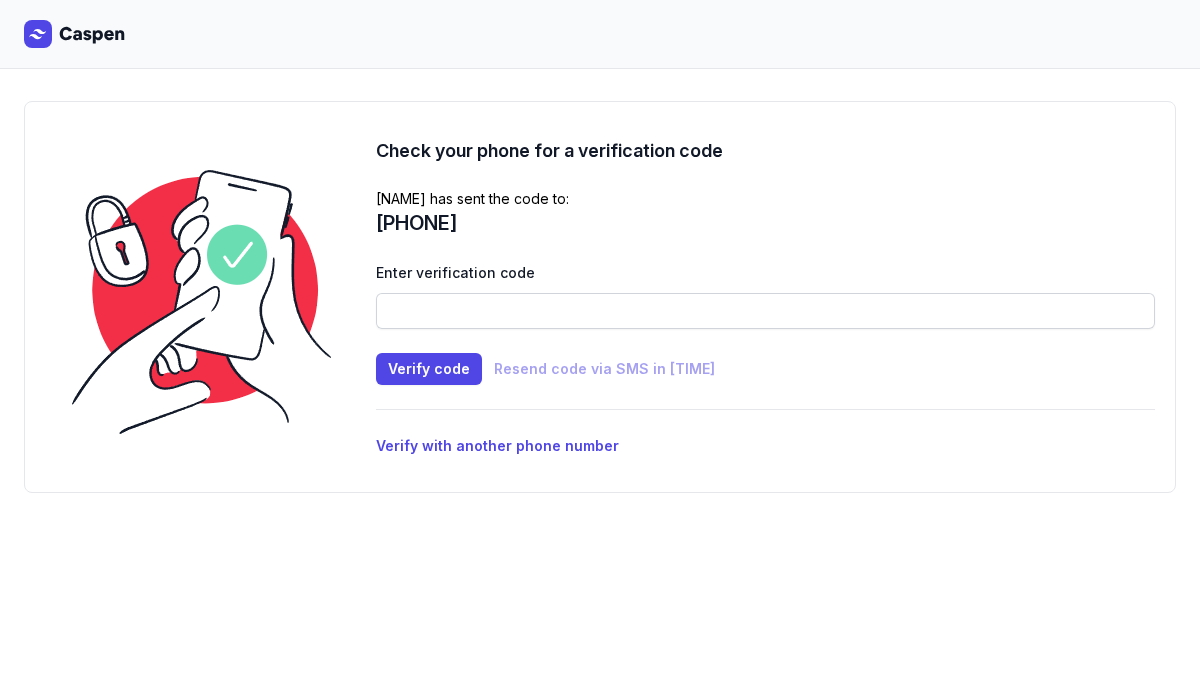 click 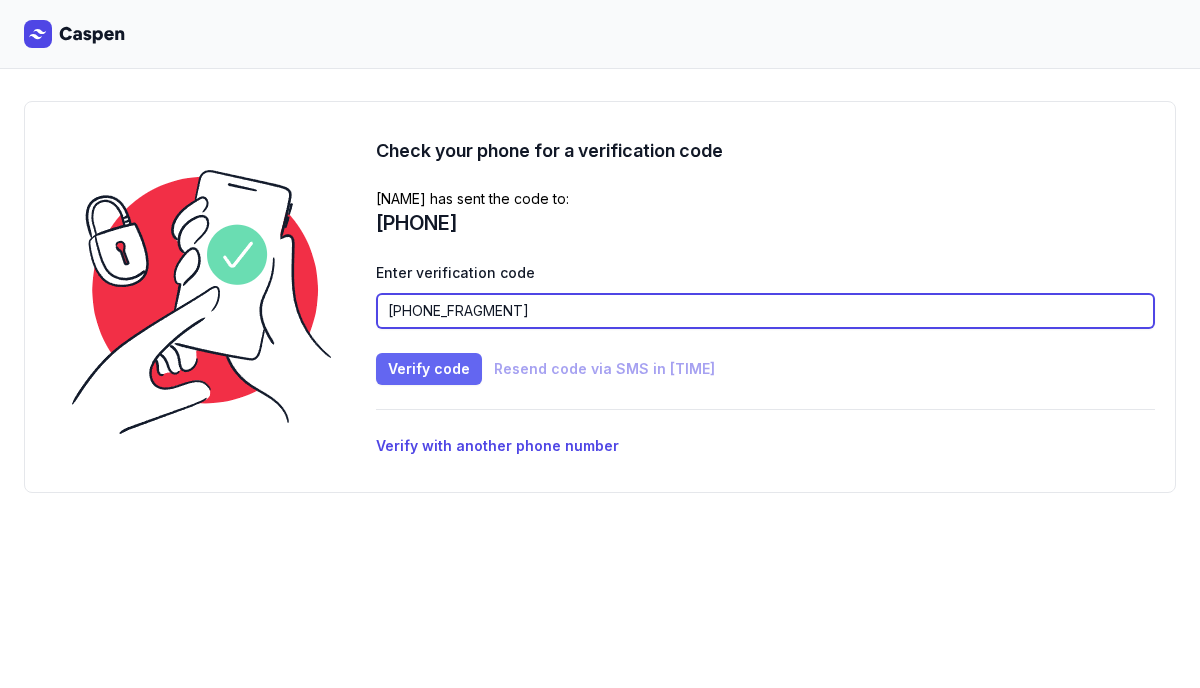 type on "[PHONE_FRAGMENT]" 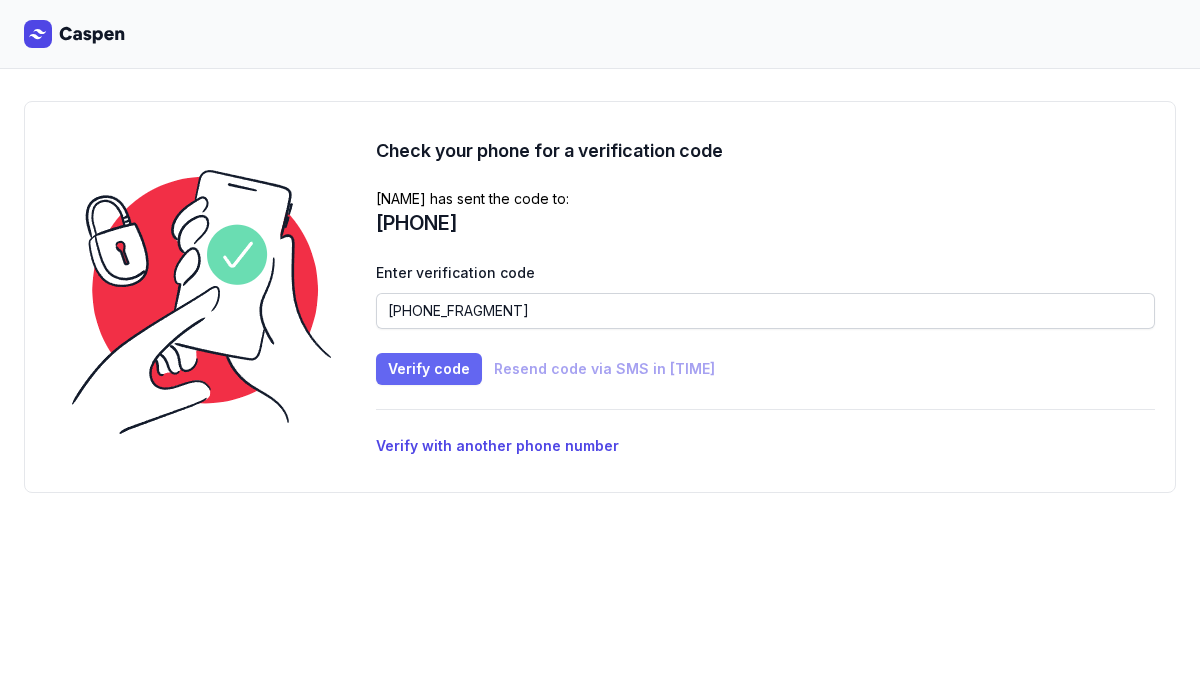 click on "Verify code" at bounding box center (429, 369) 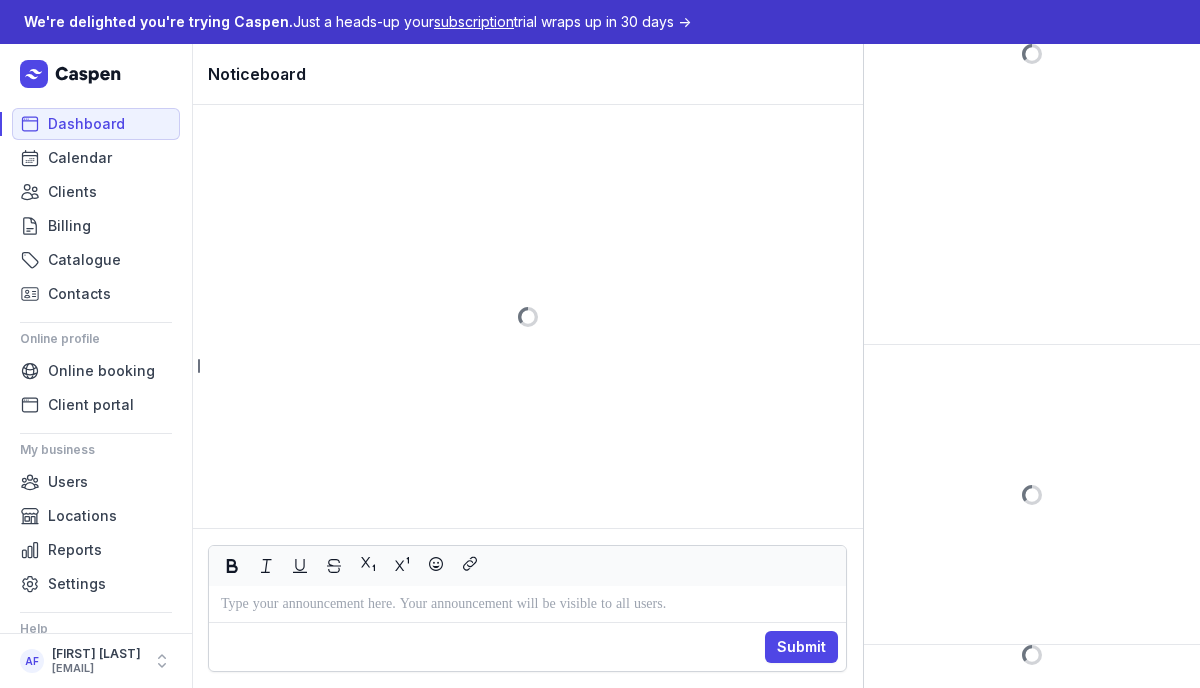 scroll, scrollTop: 0, scrollLeft: 0, axis: both 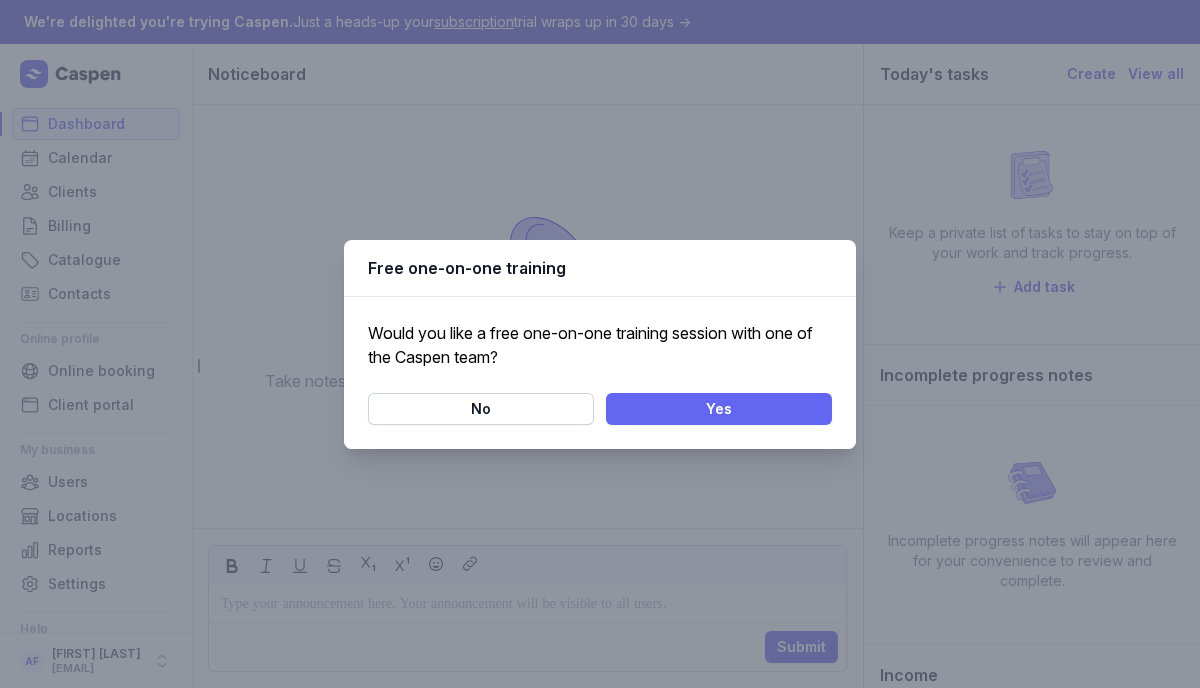 click on "Yes" at bounding box center [719, 409] 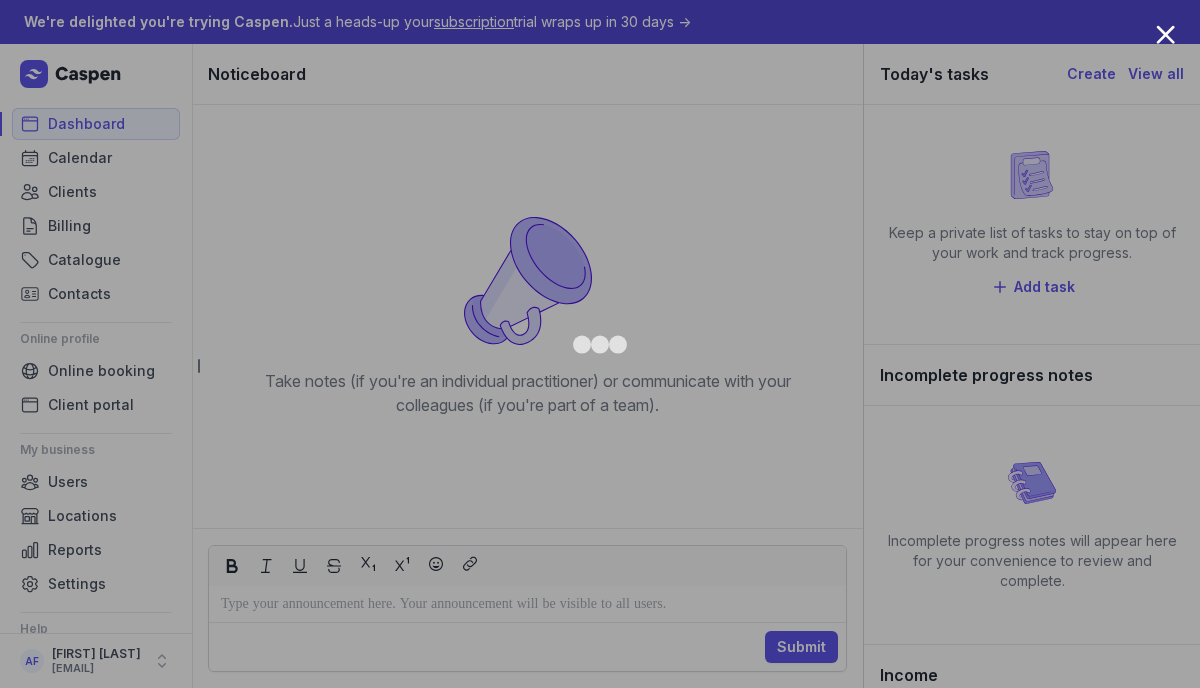 click at bounding box center [1165, 34] 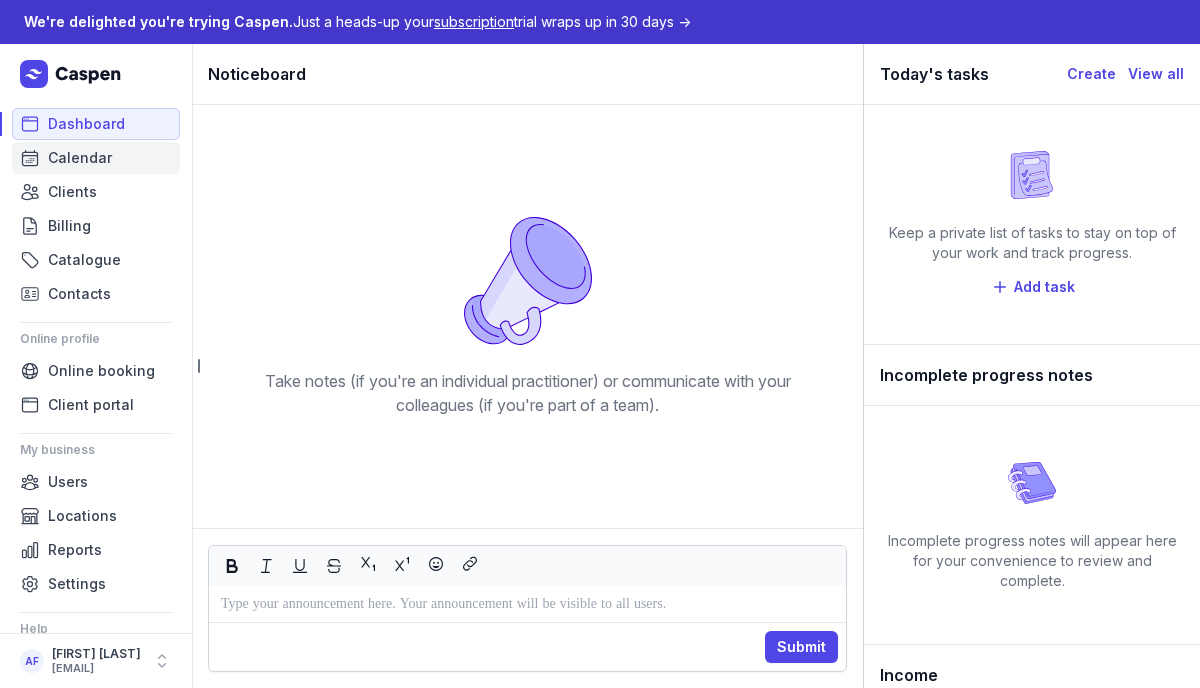 click on "Calendar" 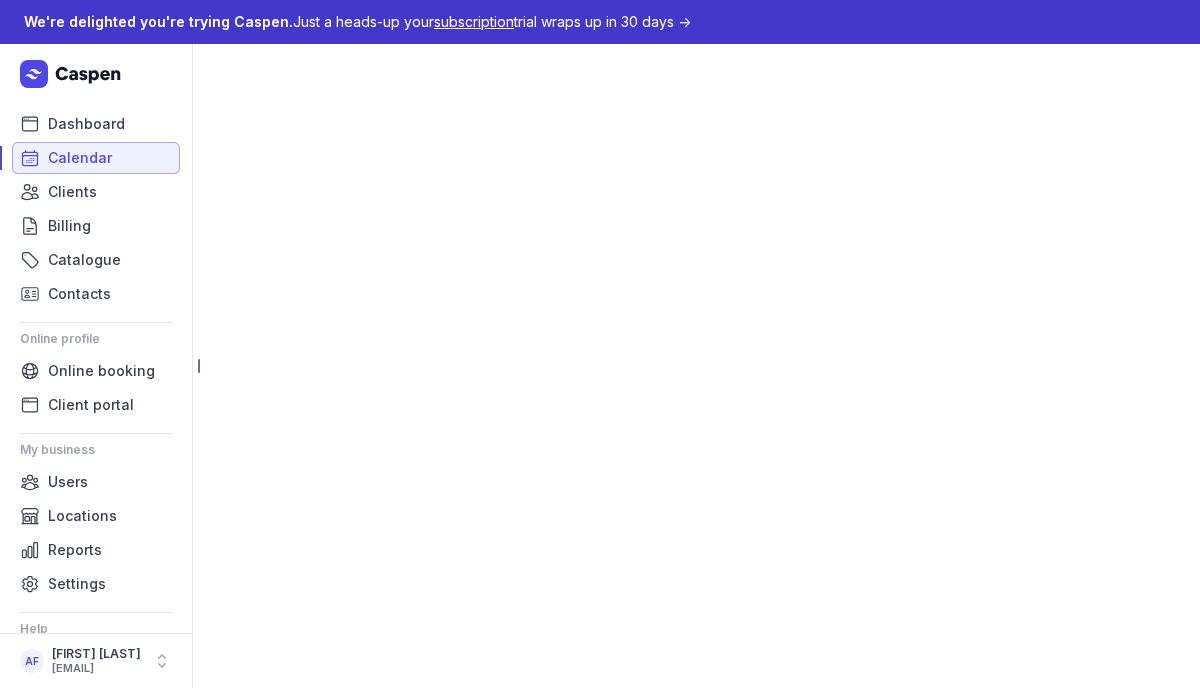 select on "week" 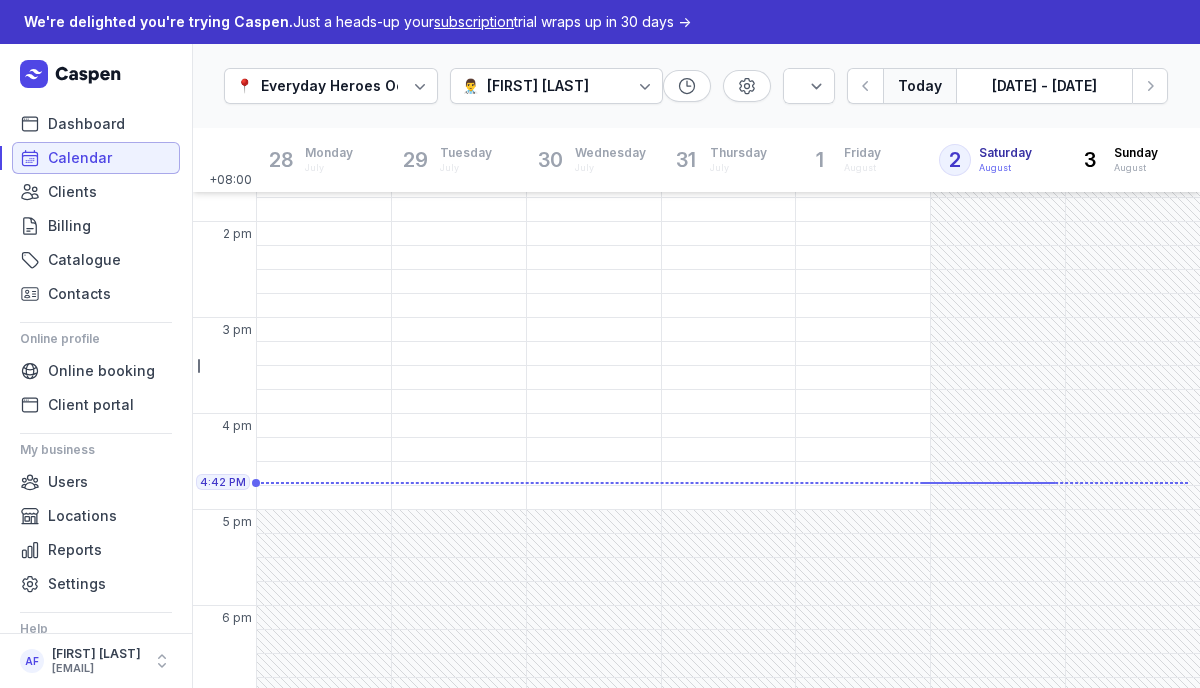 scroll, scrollTop: 586, scrollLeft: 0, axis: vertical 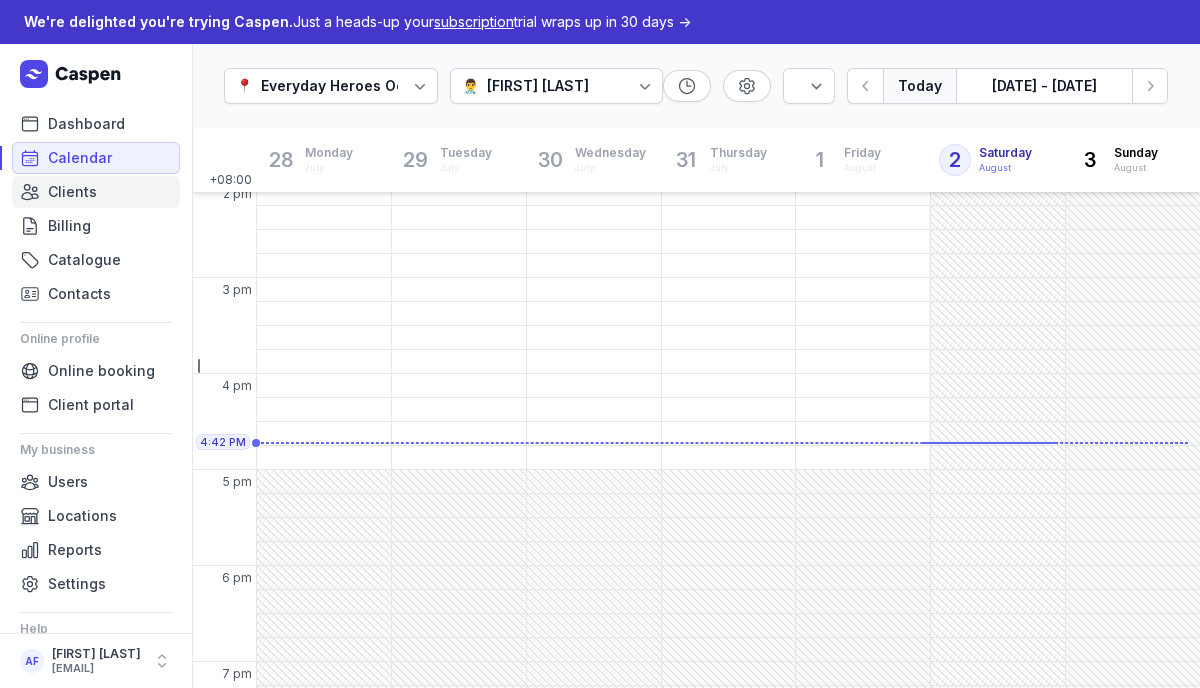 click on "Clients" 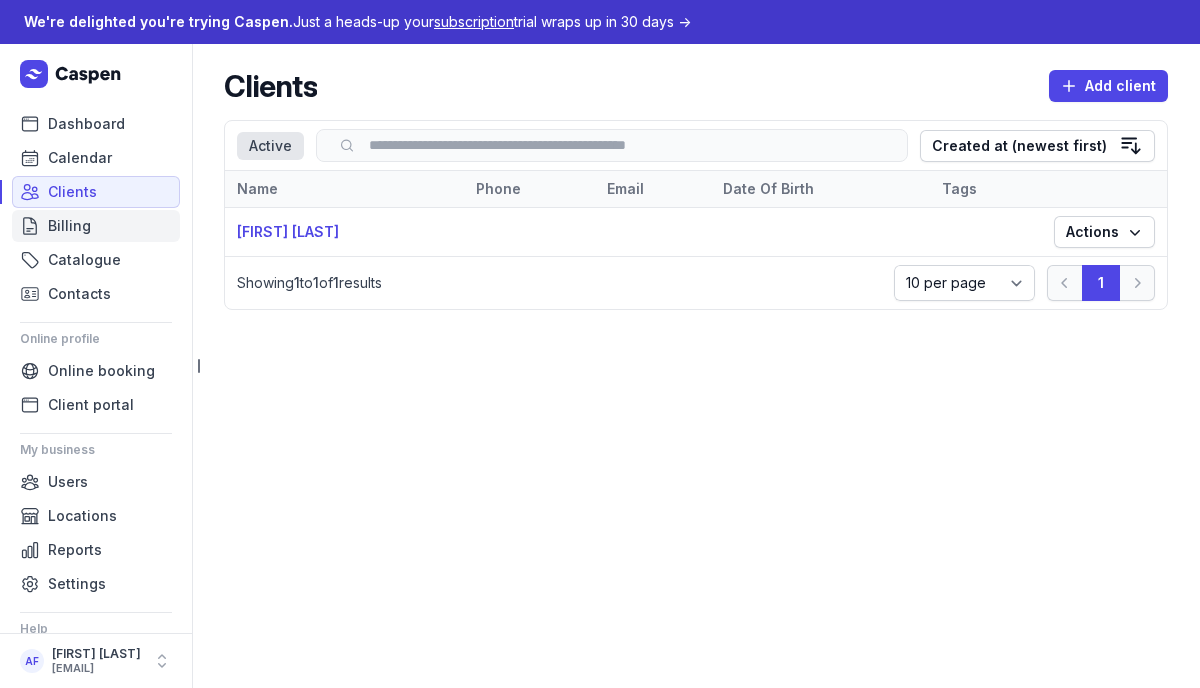 click on "Billing" 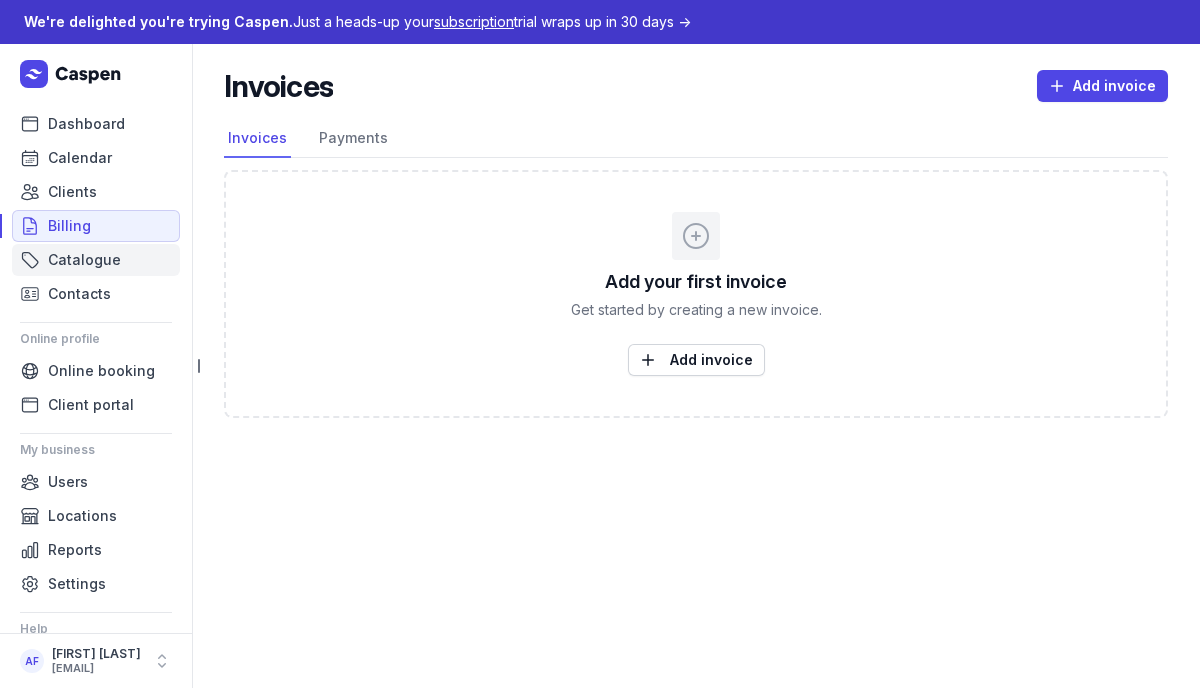 click on "Catalogue" 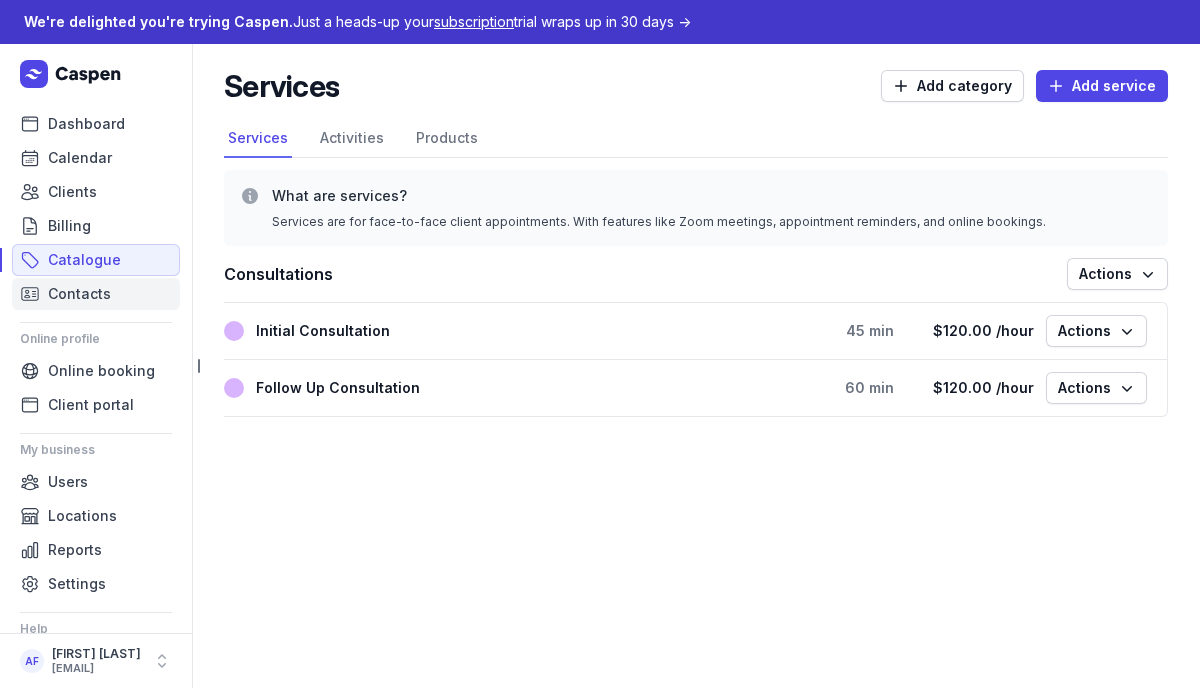 click on "Contacts" 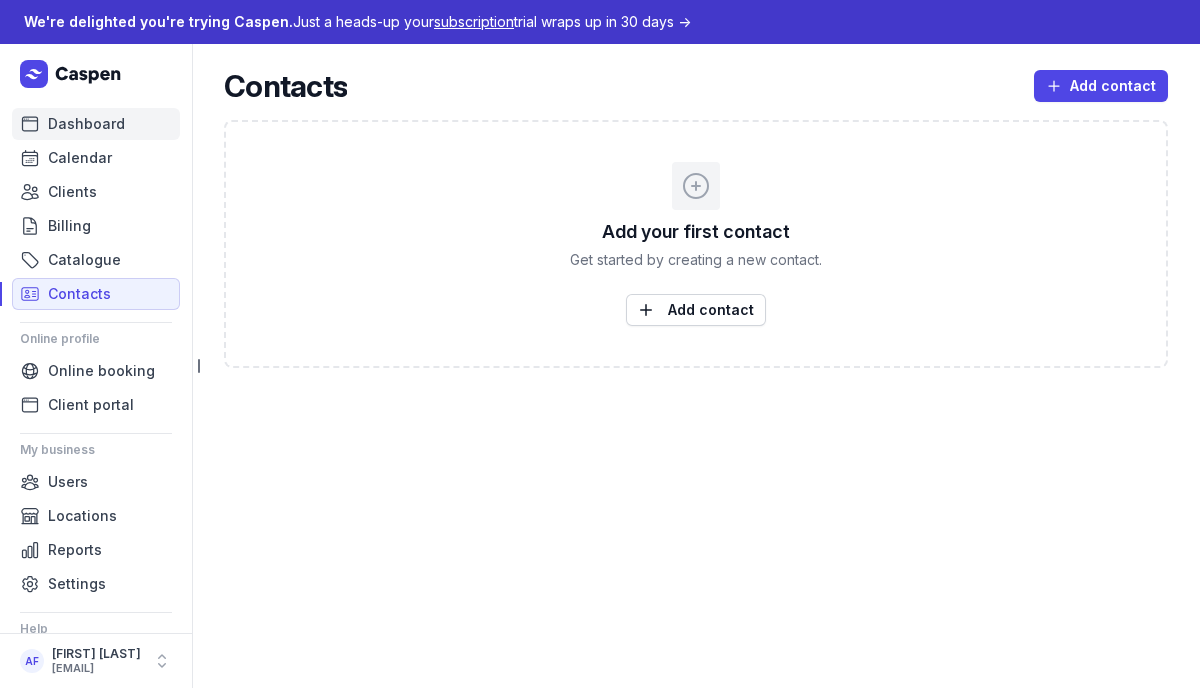 click on "Dashboard" 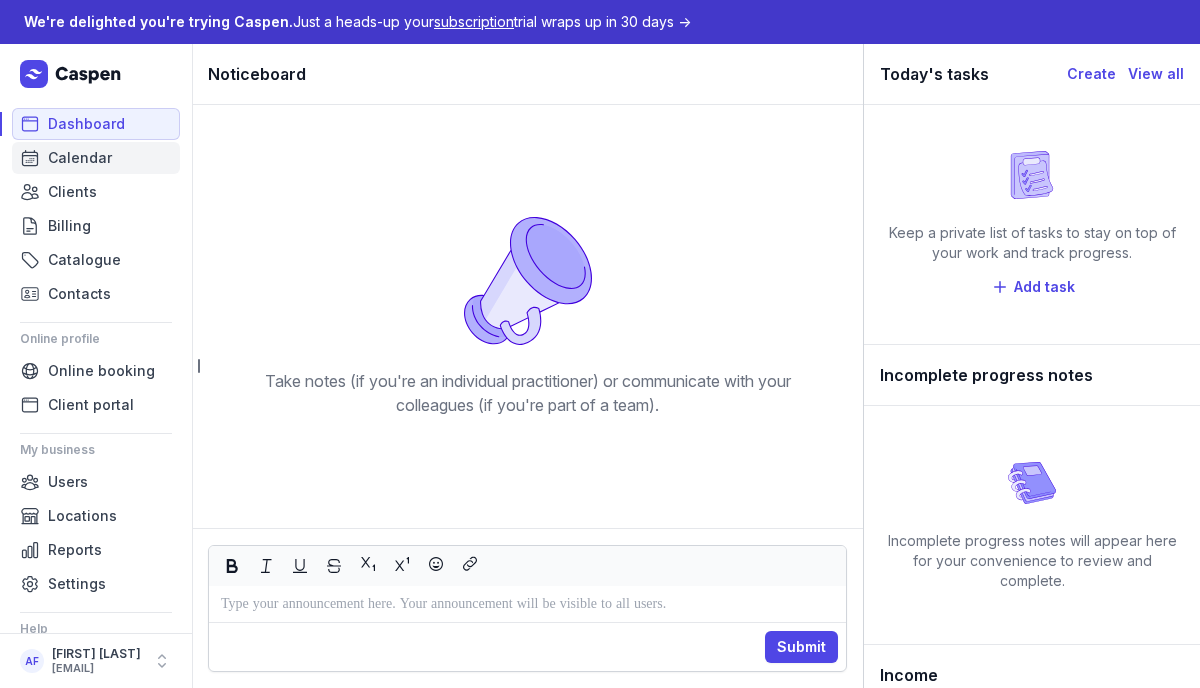 click on "Calendar" 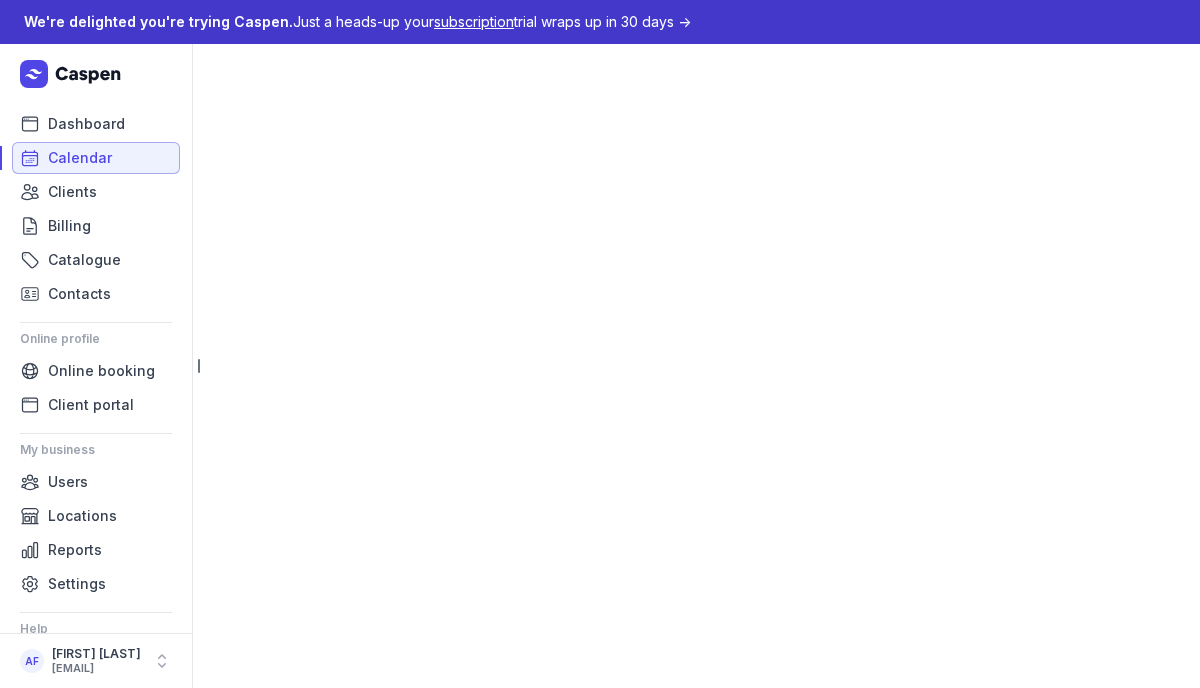select on "week" 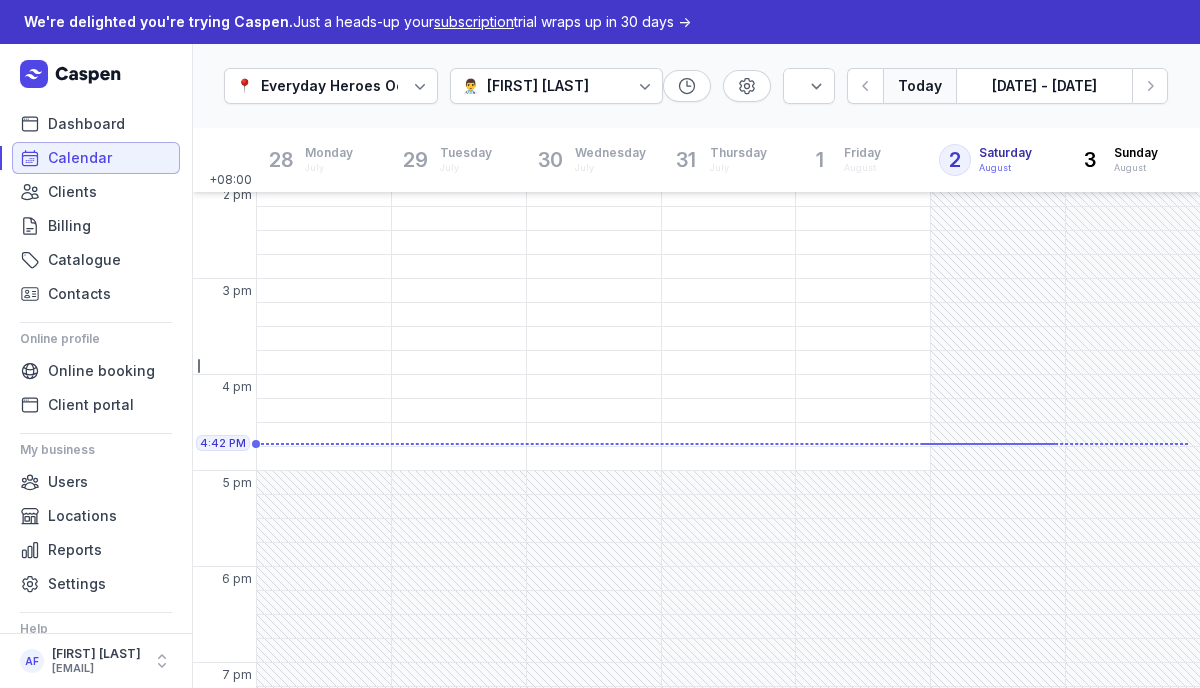 scroll, scrollTop: 586, scrollLeft: 0, axis: vertical 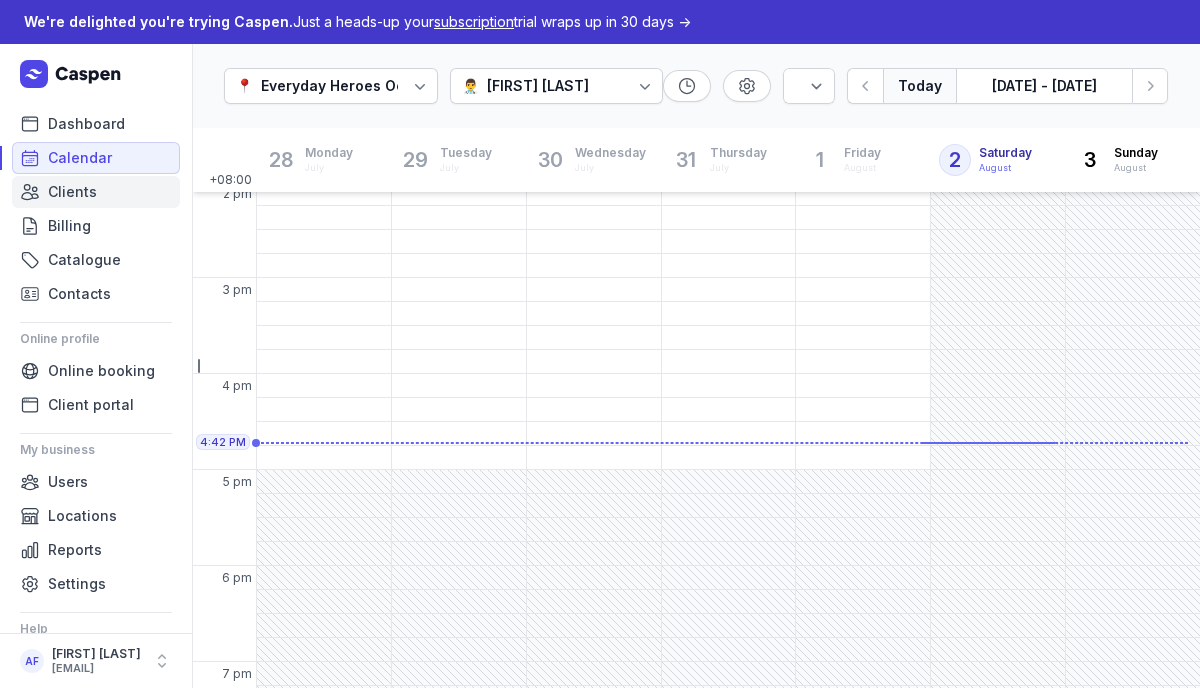 click on "Clients" 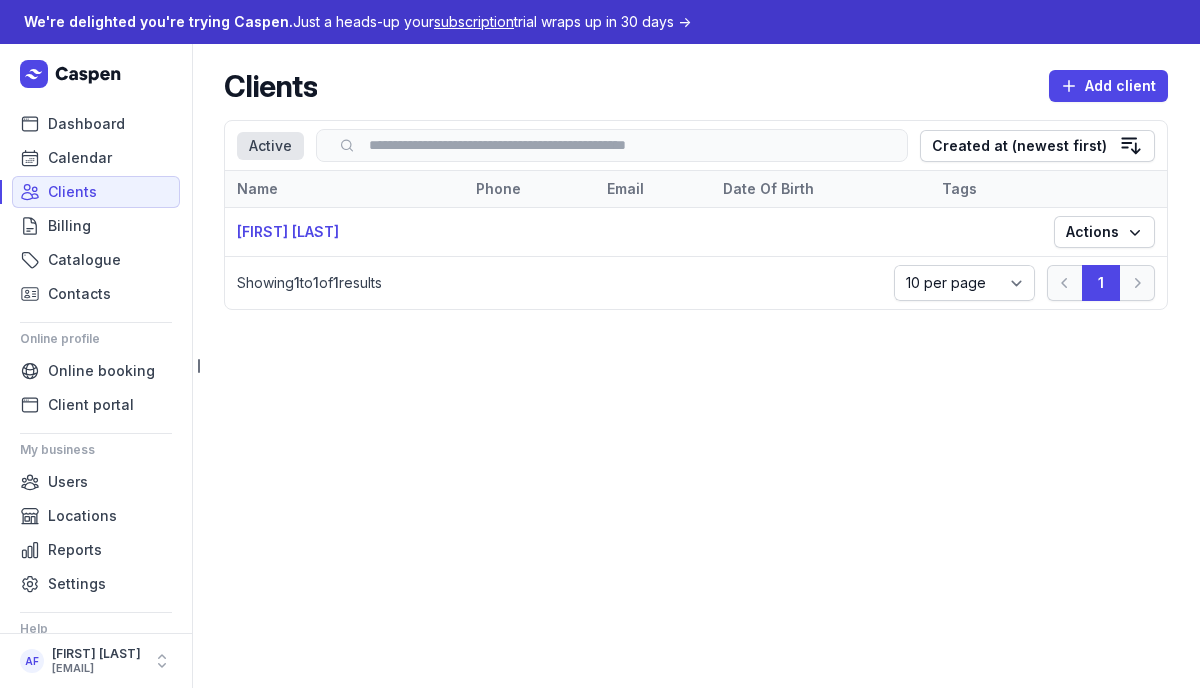 click on "Robert Demo" at bounding box center (344, 232) 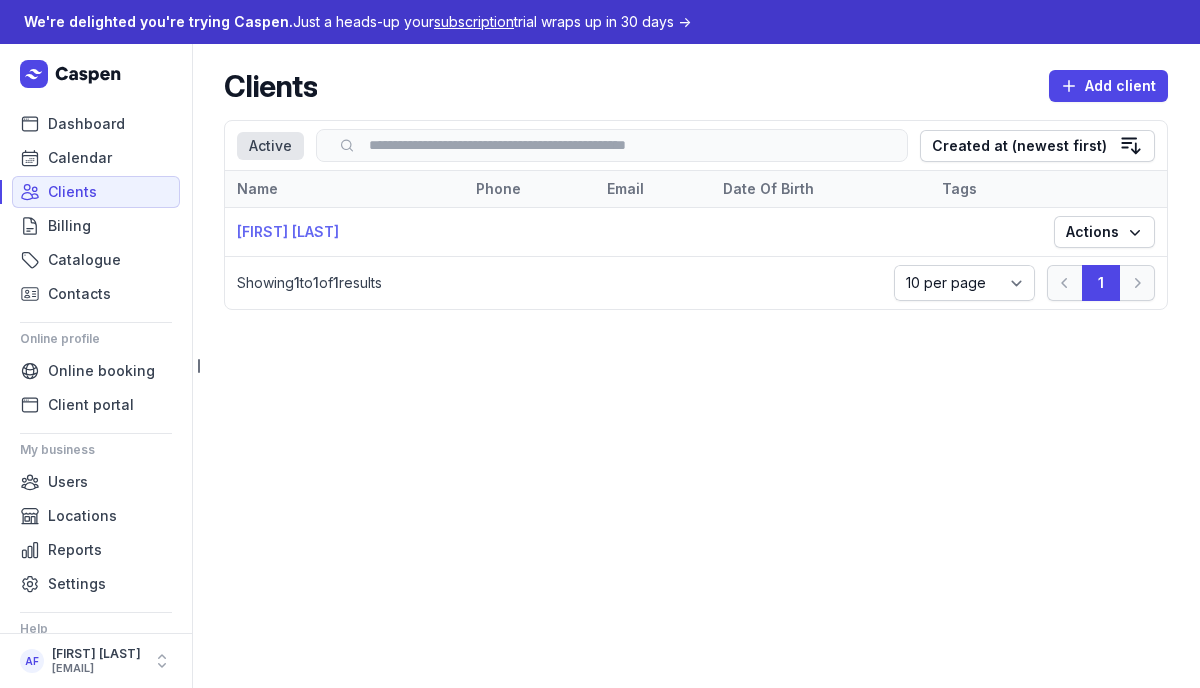 click on "Robert Demo" 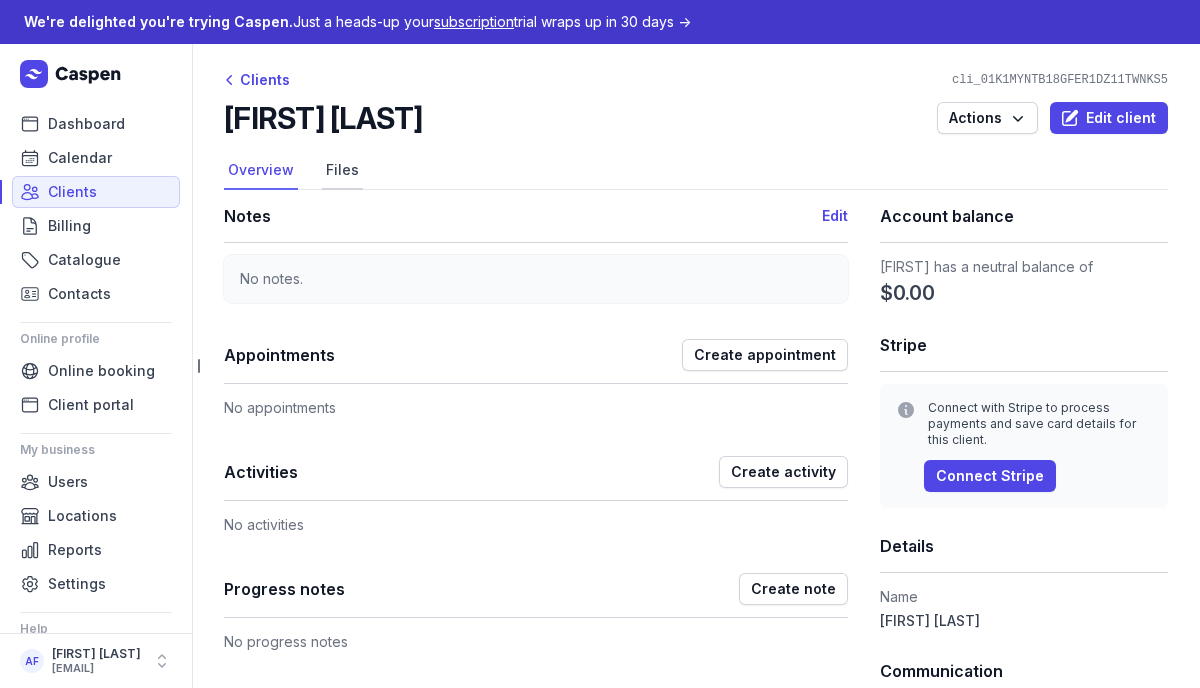 click on "Files" 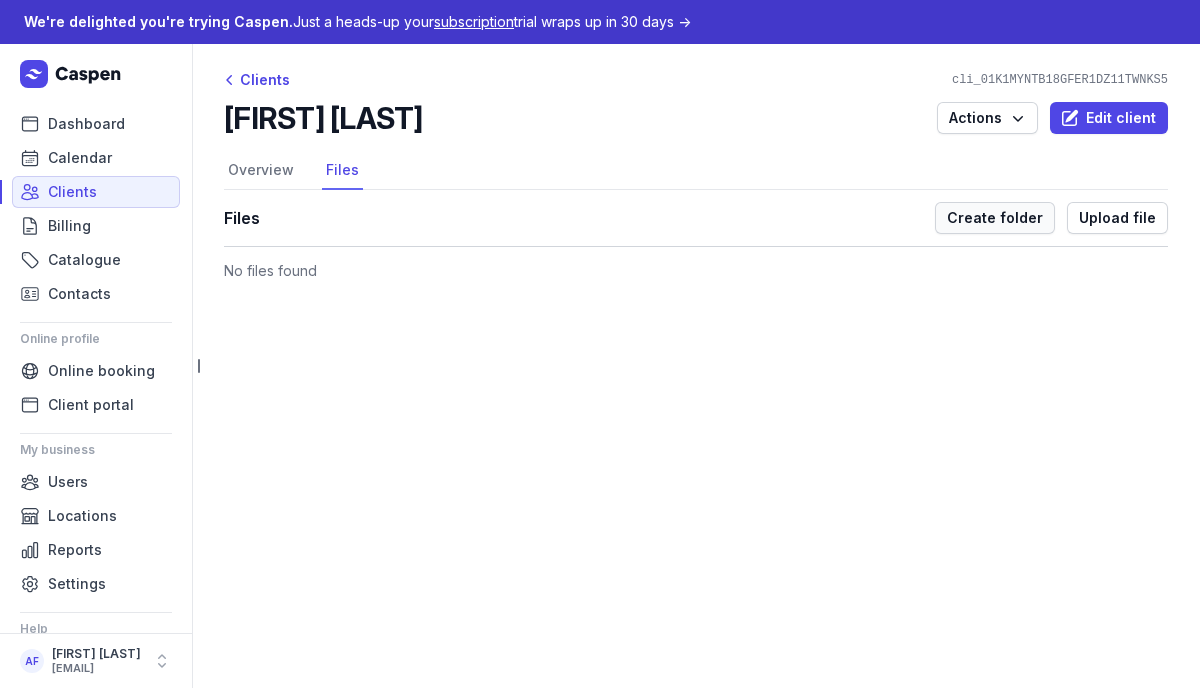 click on "Create folder" at bounding box center (995, 218) 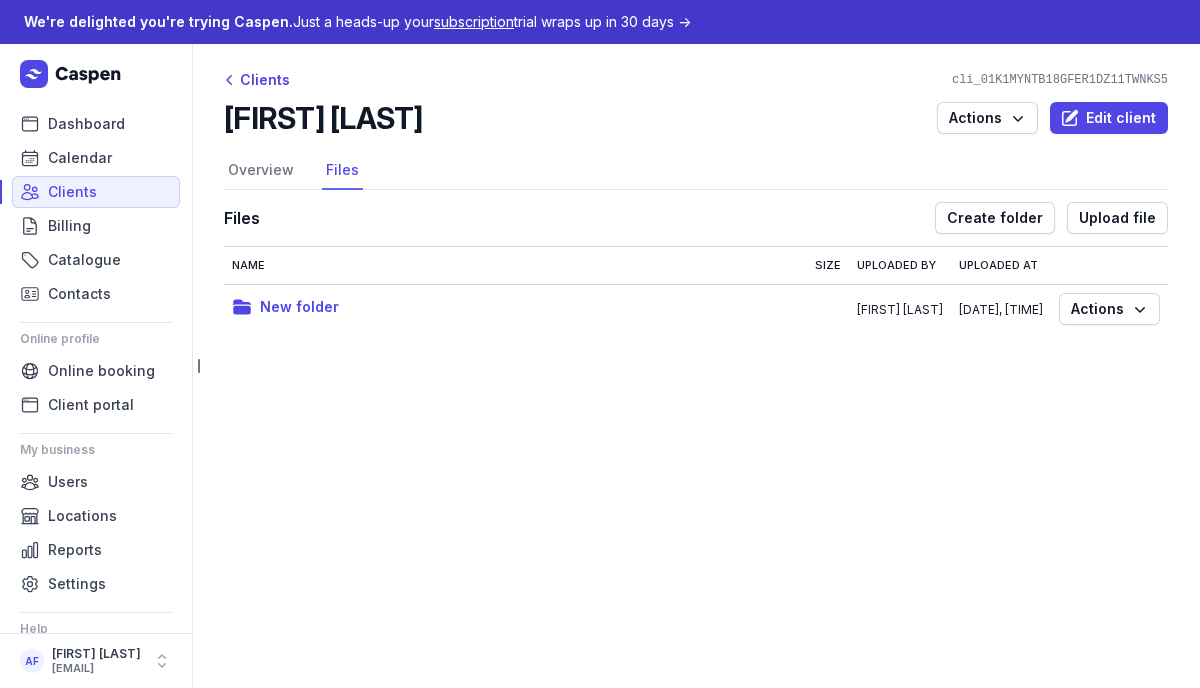 click on "Clients cli_01K1MYNTB18GFER1DZ11TWNKS5 Robert Demo  Actions   Edit client  Select a tab Overview Files Overview  Files  Files Create folder Upload file Name Size Uploaded by Uploaded at New folder Alicia Fourie 2 Aug 2025, 4:43 pm  Actions" at bounding box center (696, 208) 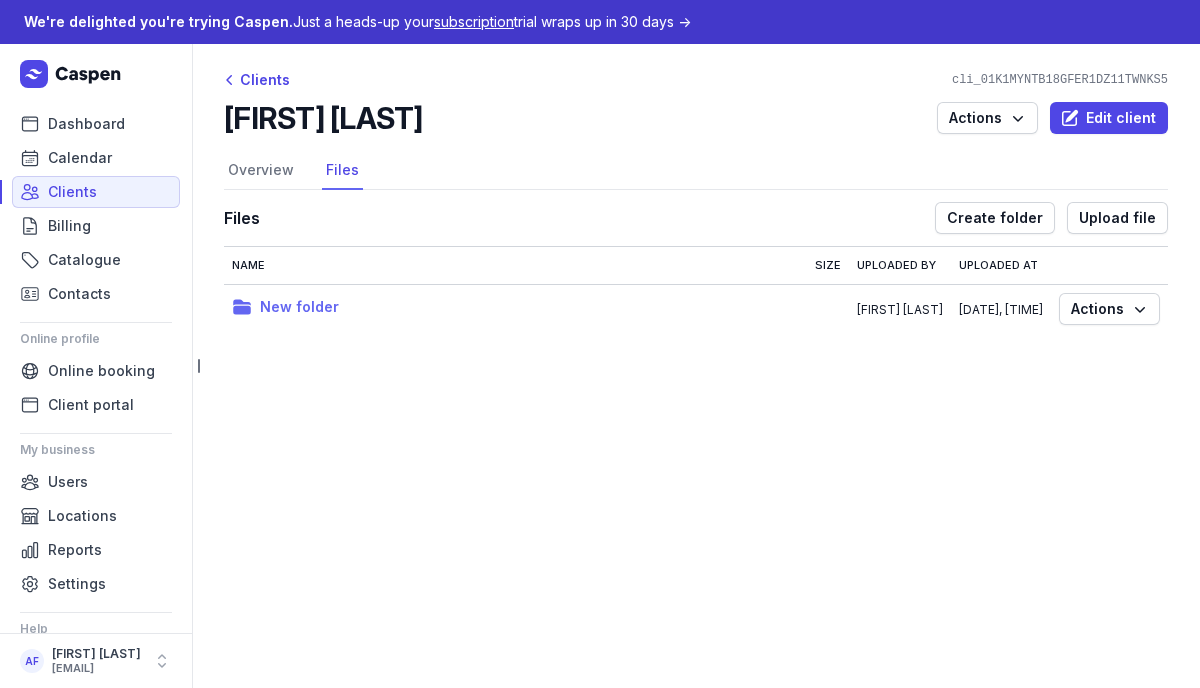 click on "New folder" at bounding box center [299, 307] 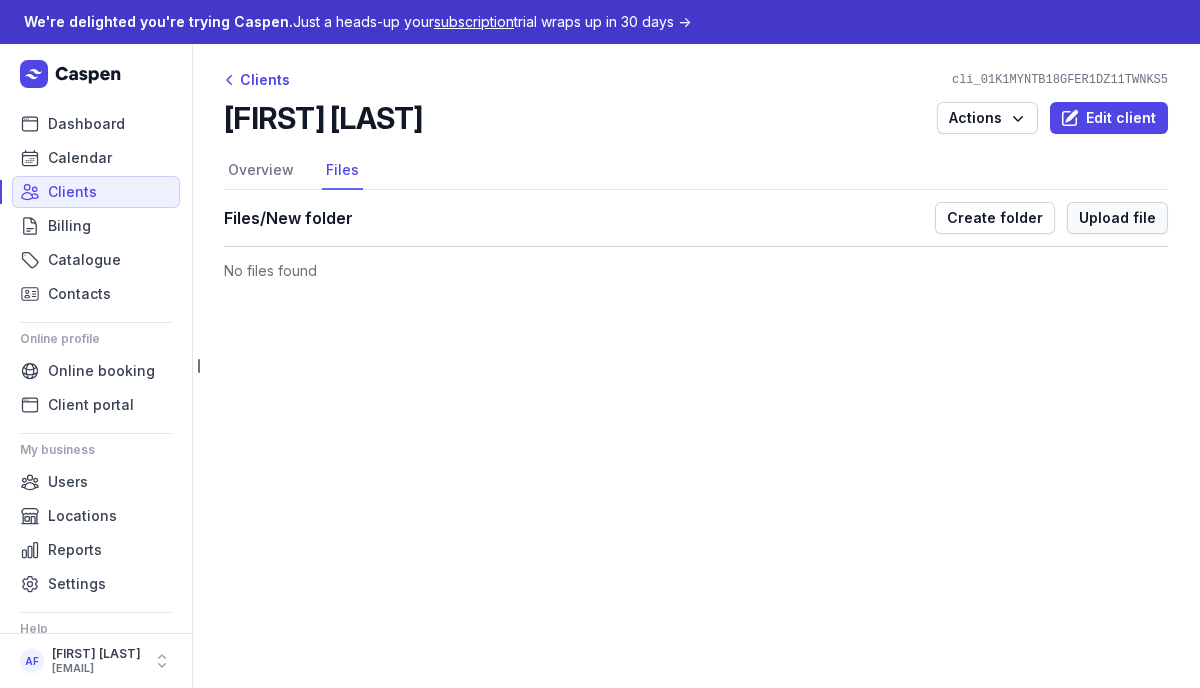 click on "Upload file" at bounding box center (1117, 218) 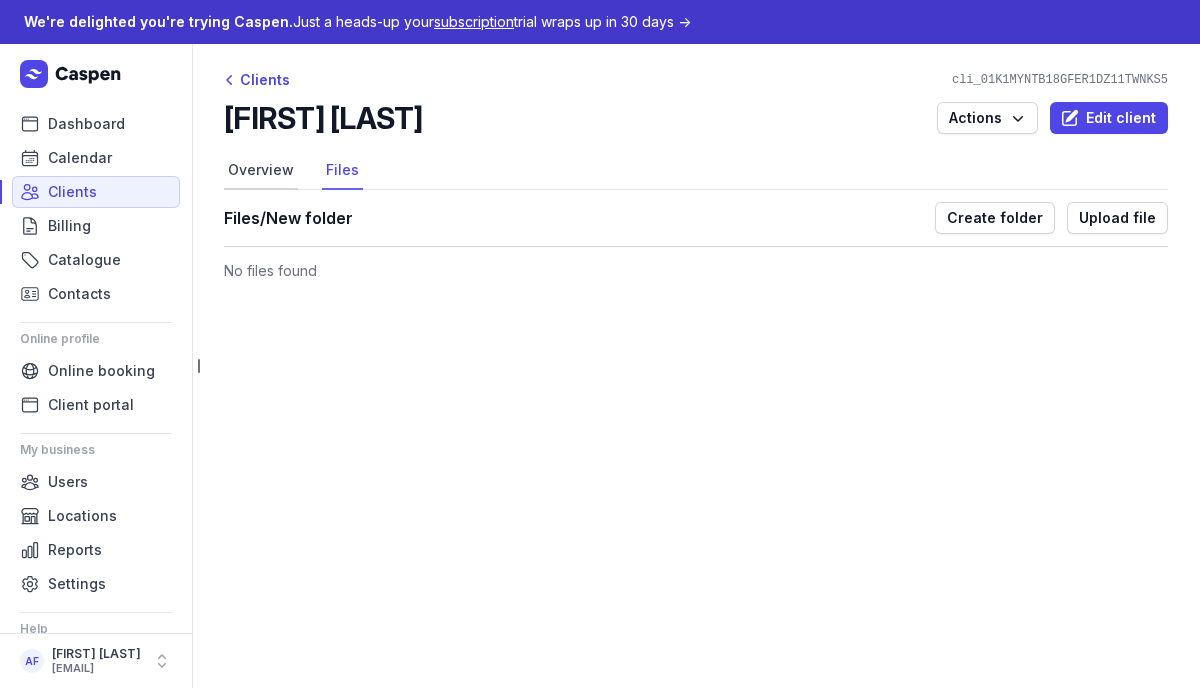 click on "Overview" 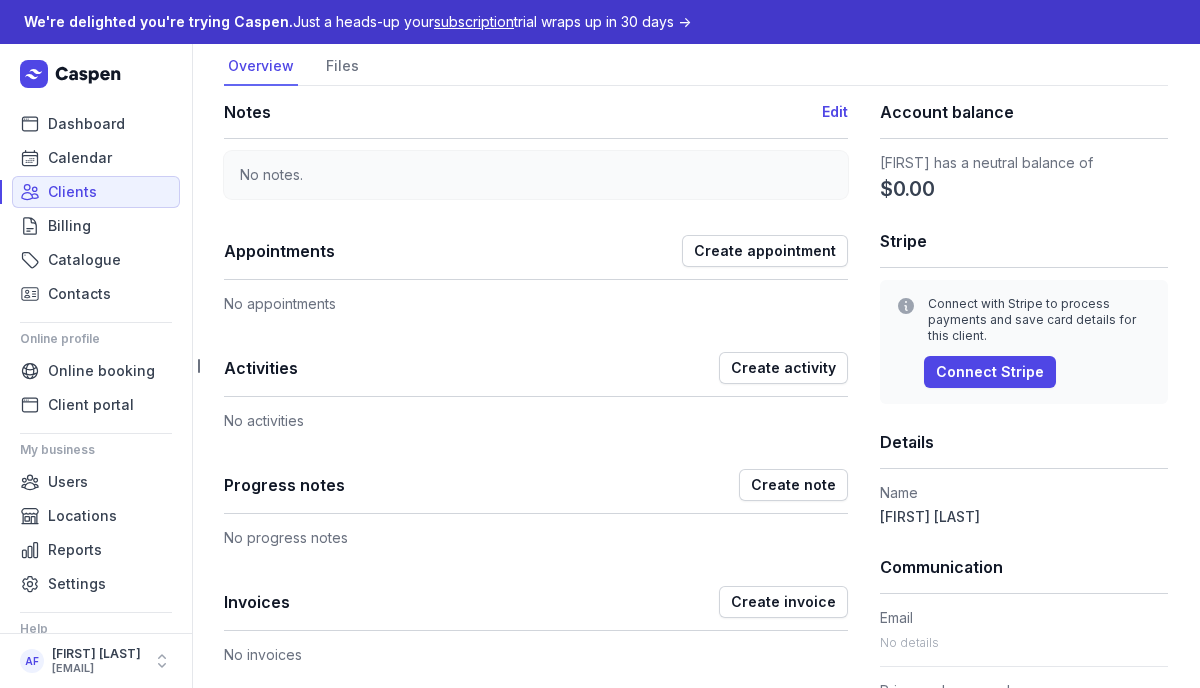scroll, scrollTop: 0, scrollLeft: 0, axis: both 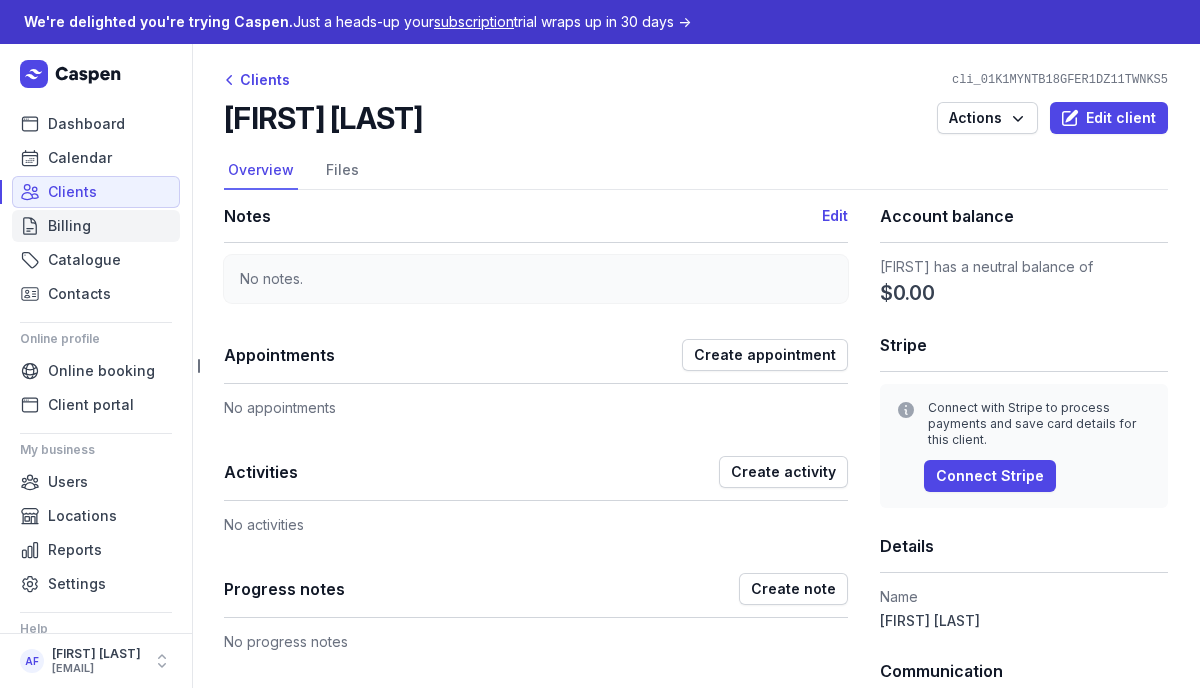 click on "Billing" 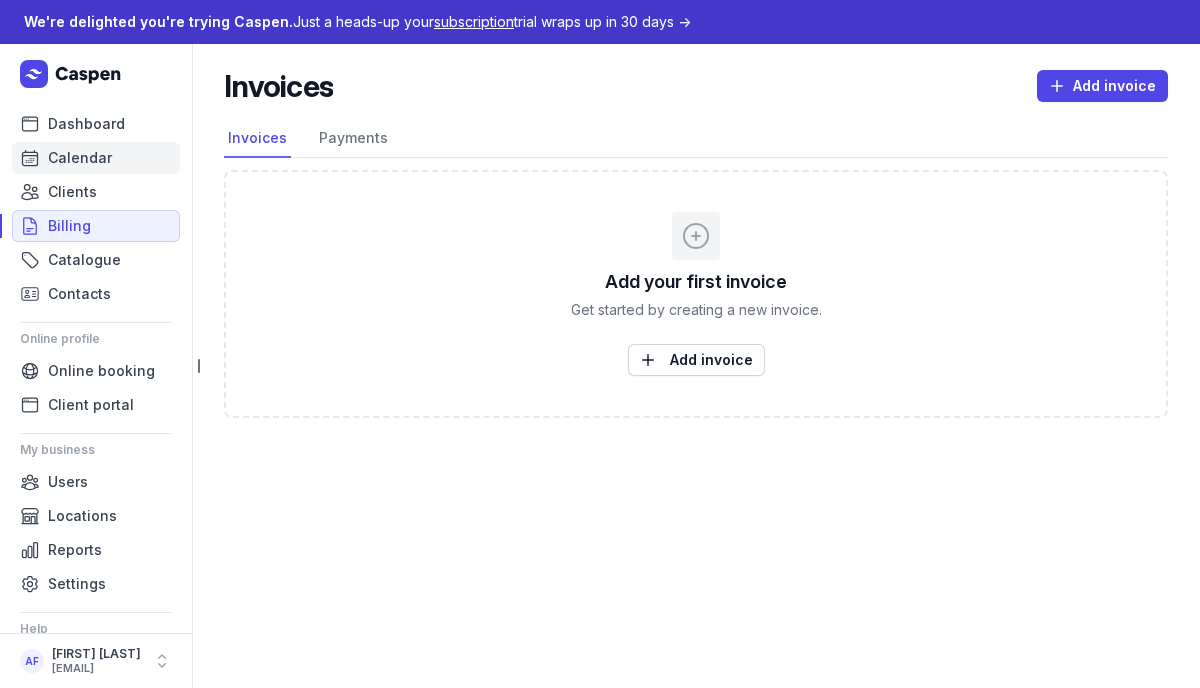click on "Calendar" 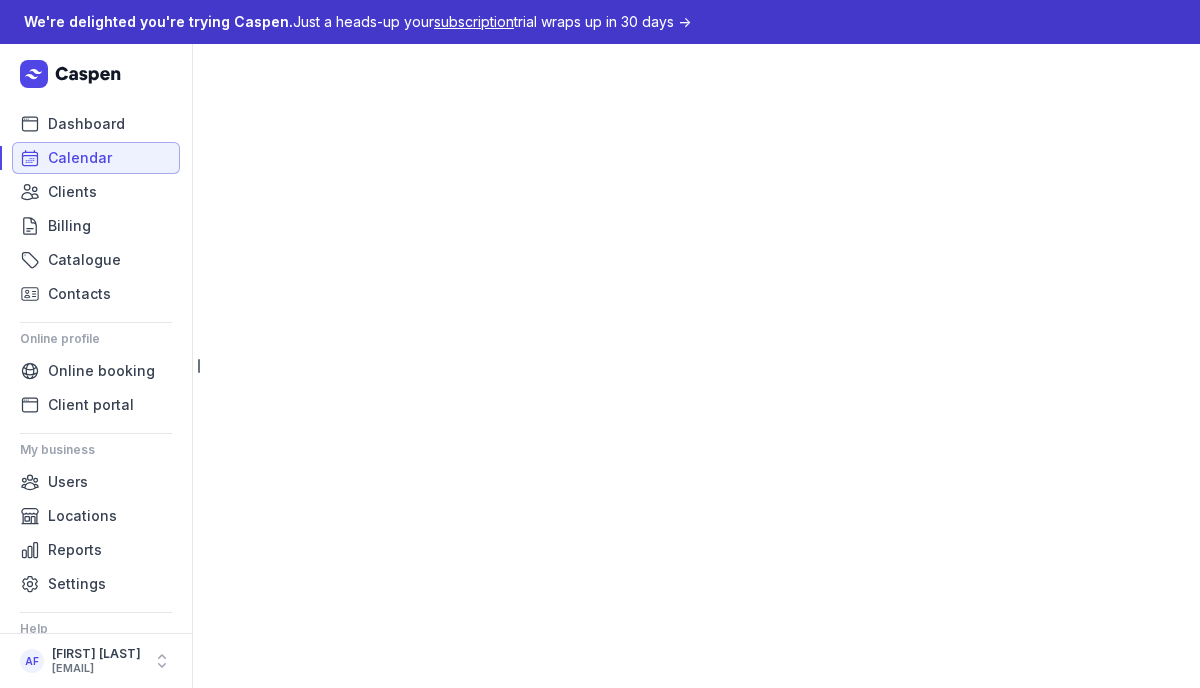 select on "week" 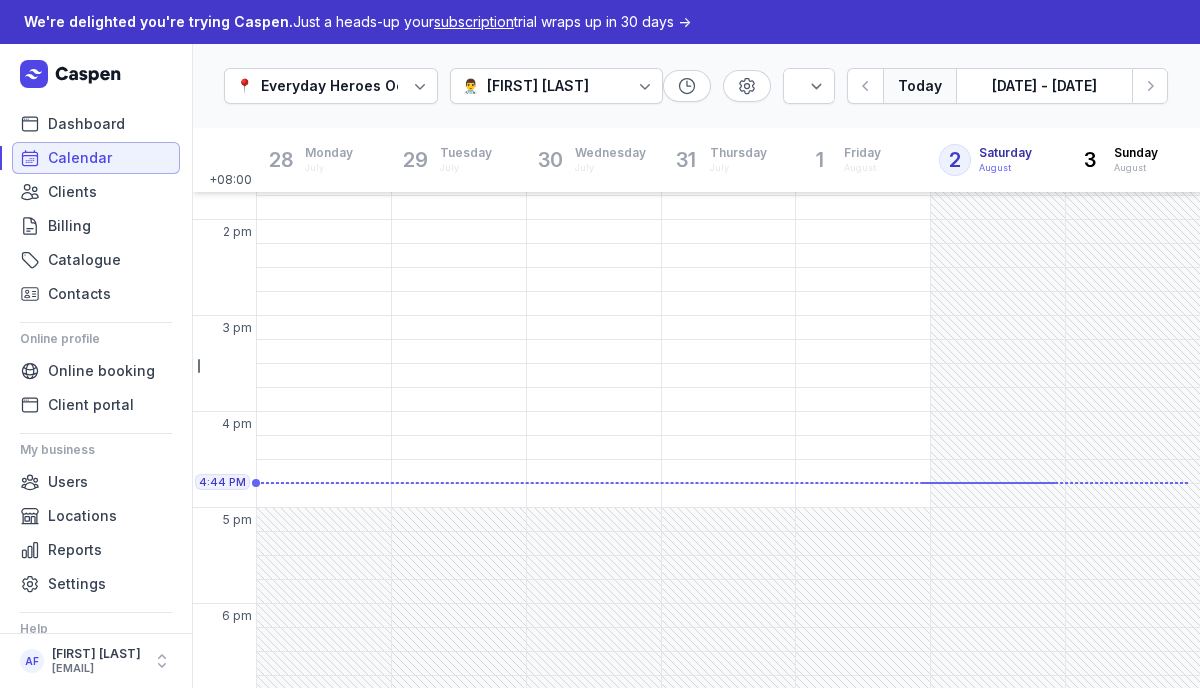 scroll, scrollTop: 588, scrollLeft: 0, axis: vertical 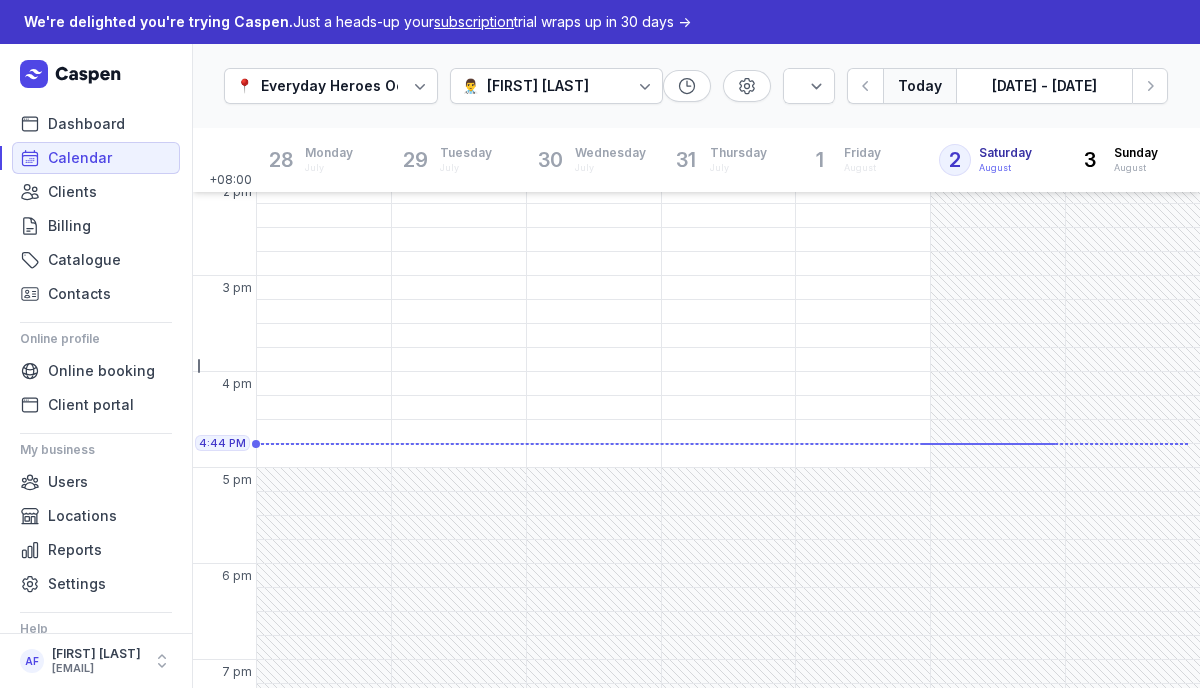 click 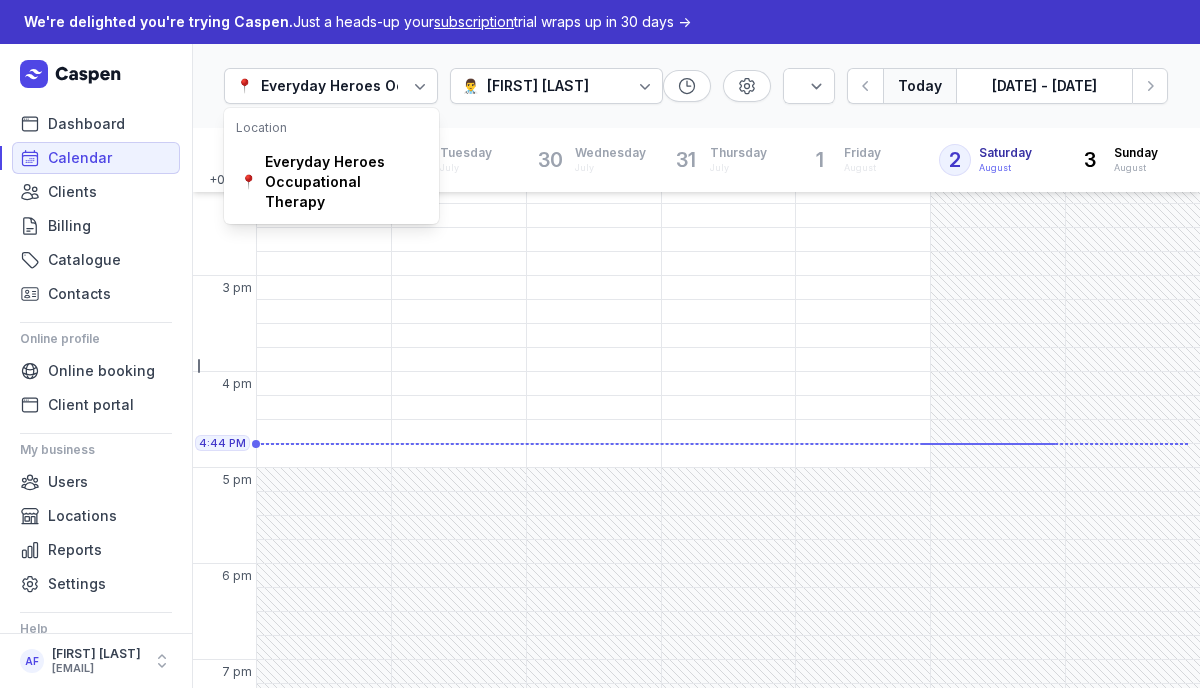 click 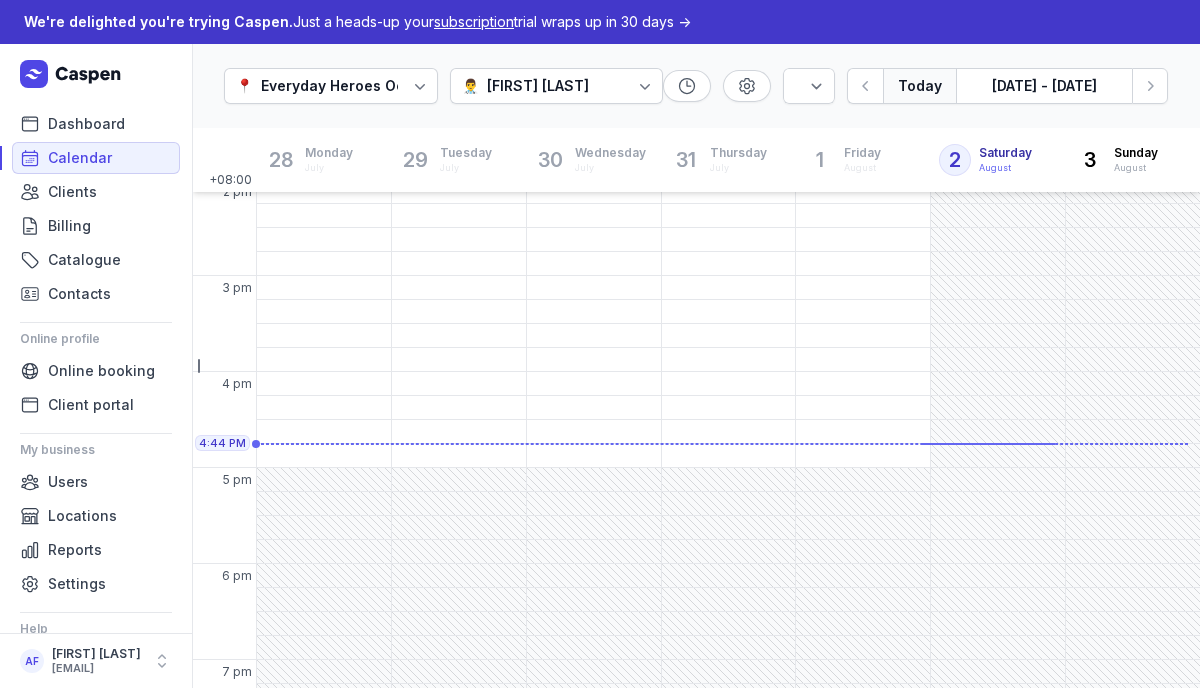 click on "Alicia Fourie" at bounding box center (538, 86) 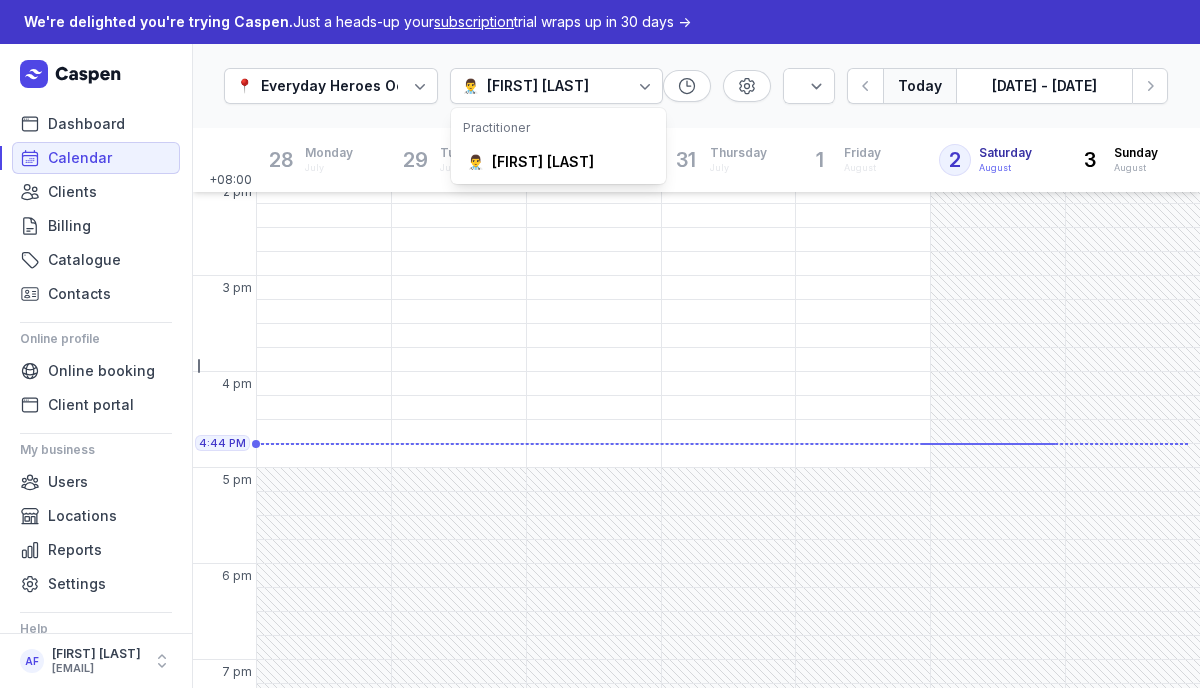 click on "Alicia Fourie" at bounding box center [538, 86] 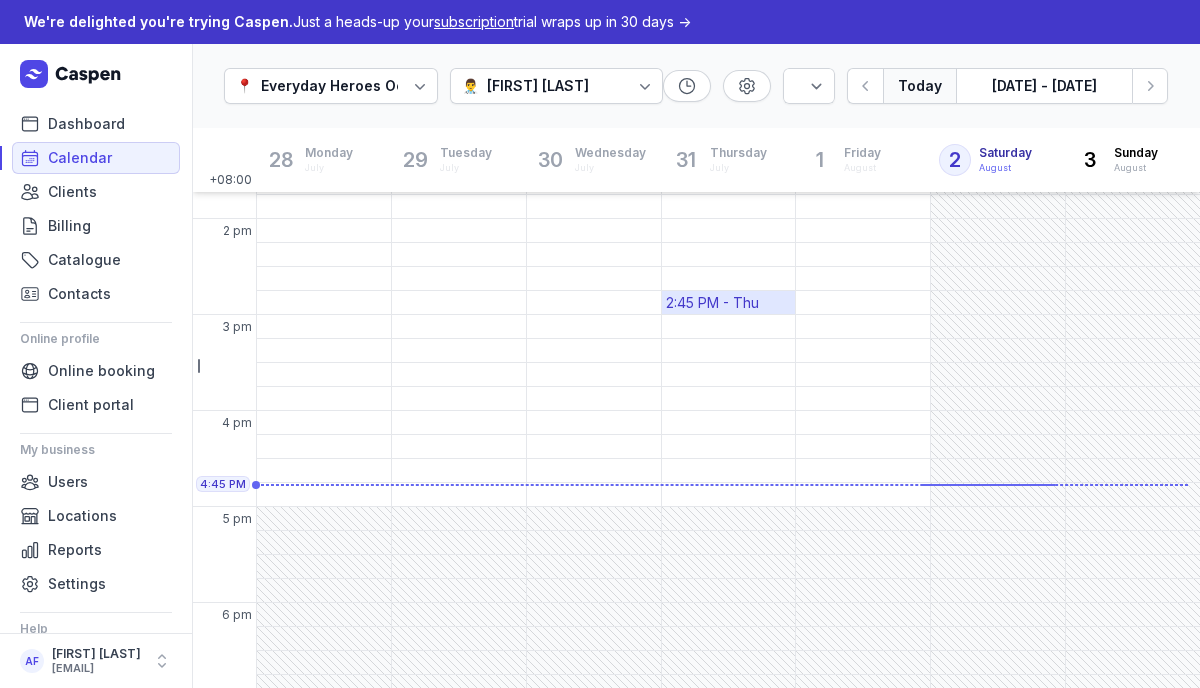 scroll, scrollTop: 530, scrollLeft: 0, axis: vertical 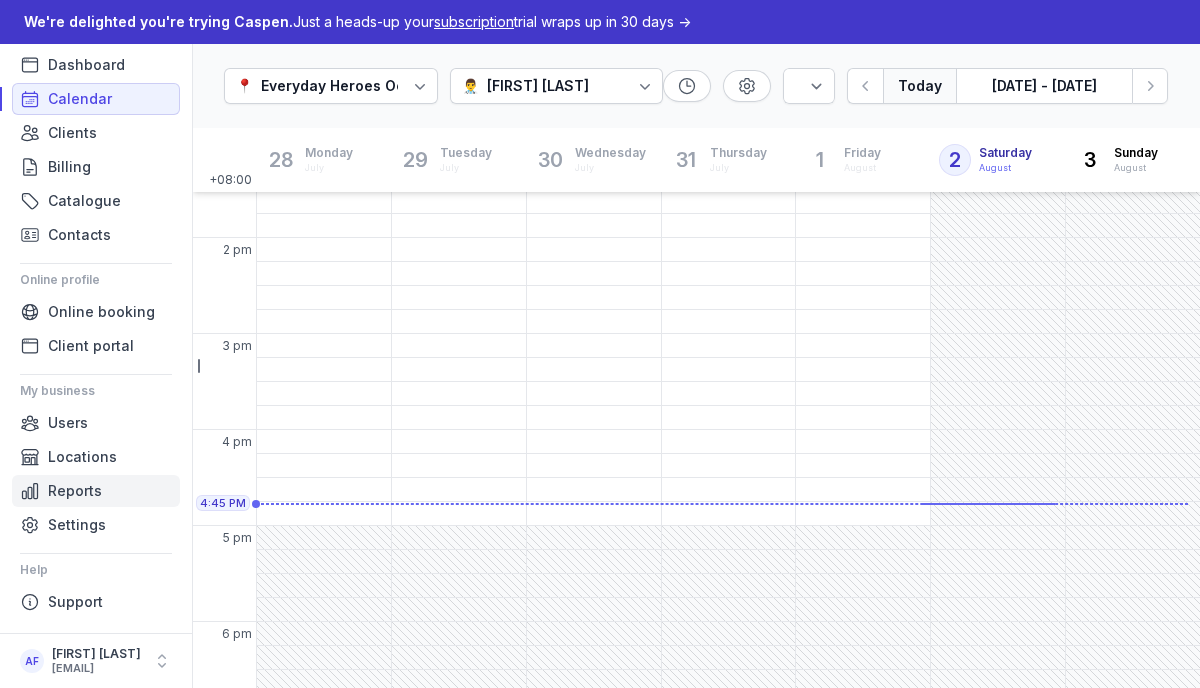 click on "Reports" 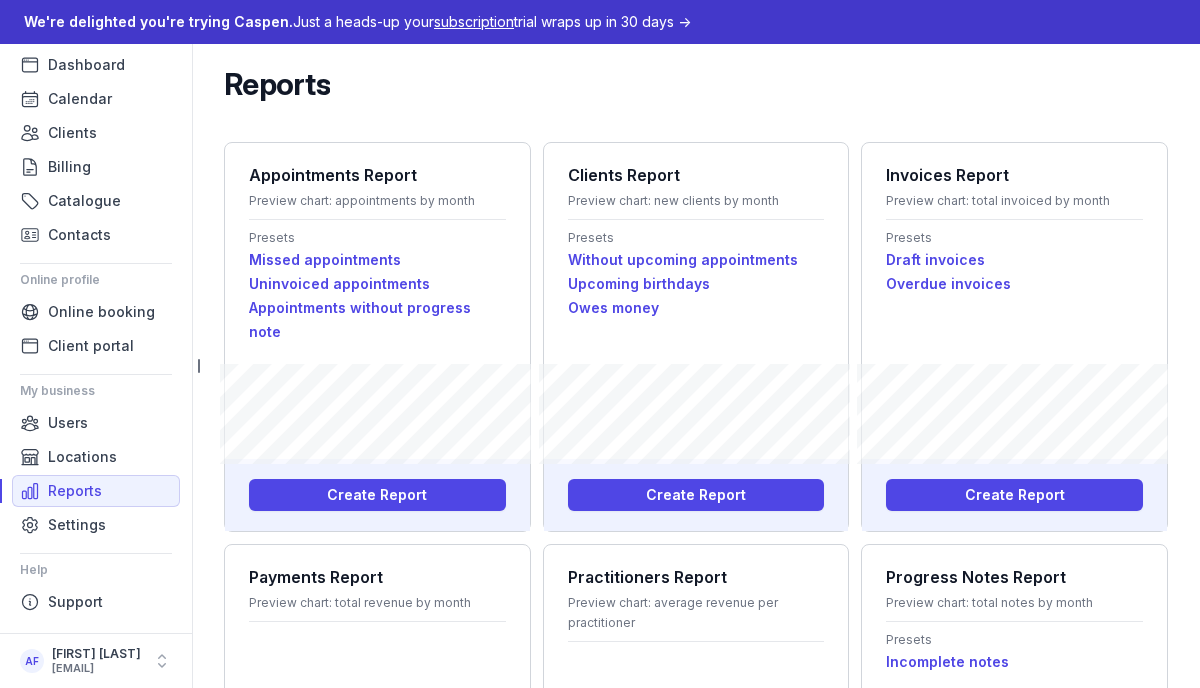 scroll, scrollTop: 0, scrollLeft: 0, axis: both 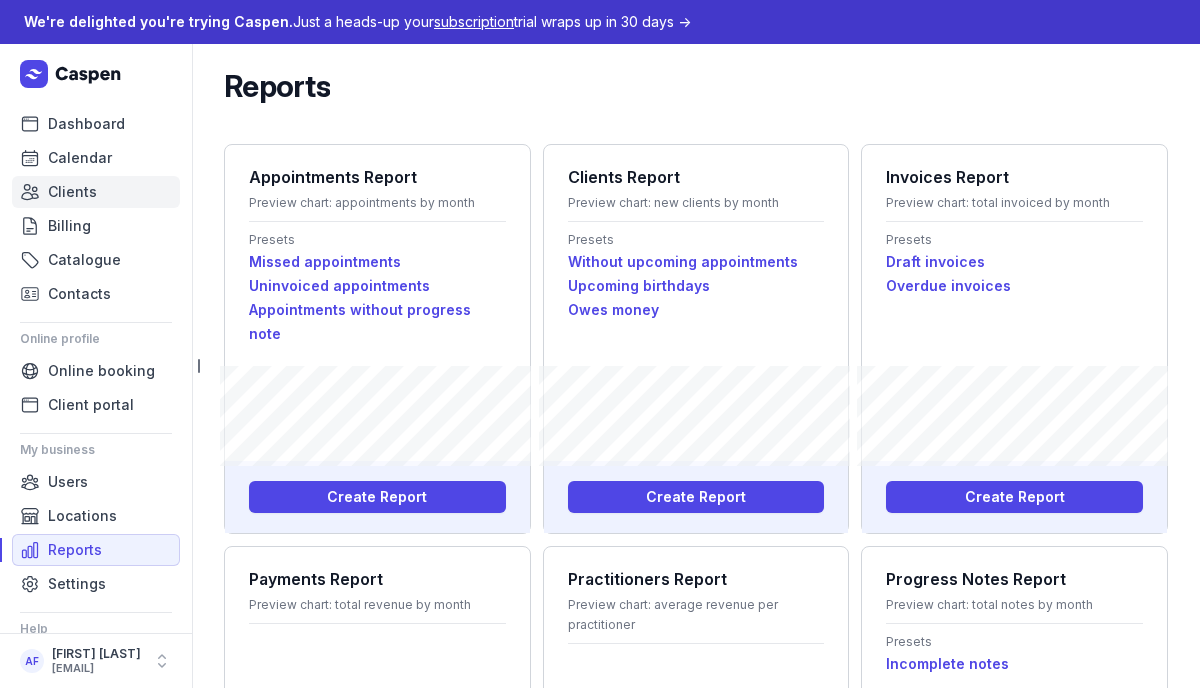 click on "Clients" 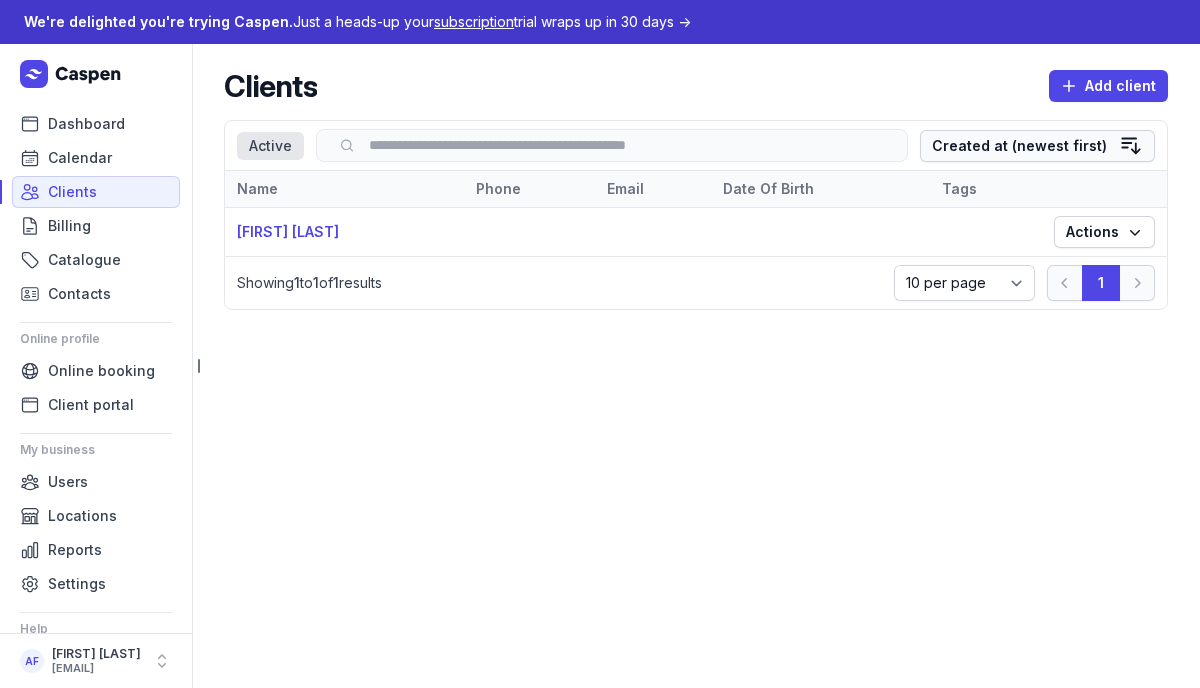 click on "Created at (newest first)" at bounding box center [1019, 146] 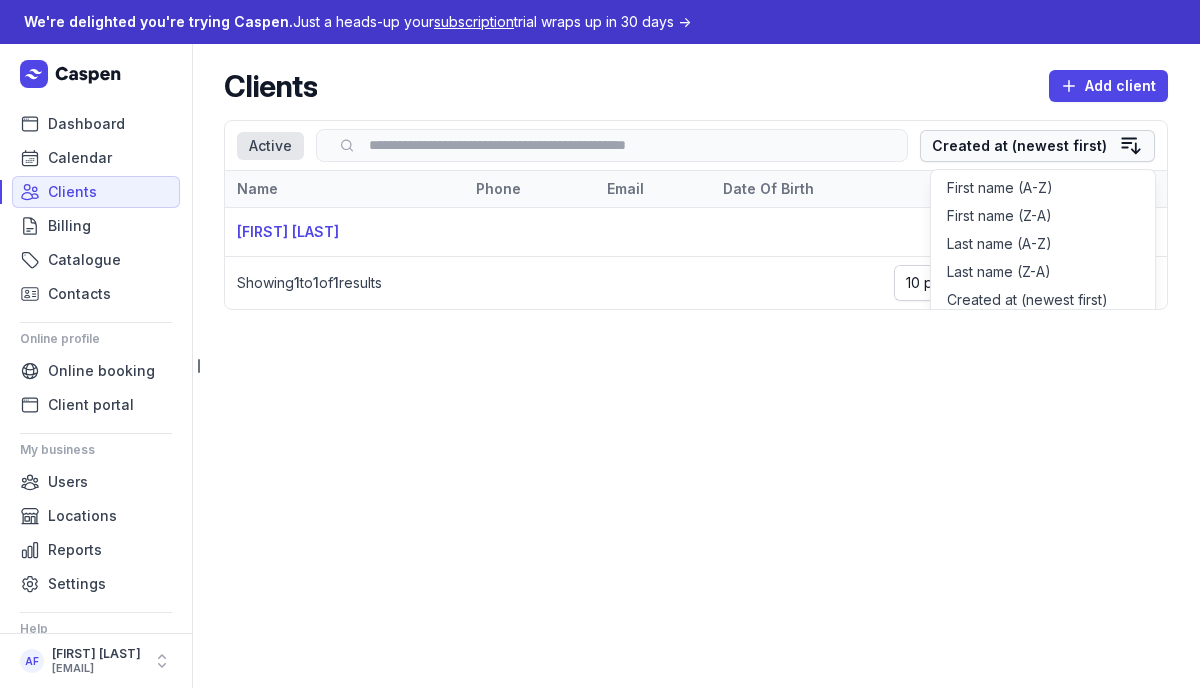 click on "Created at (newest first)" at bounding box center [1019, 146] 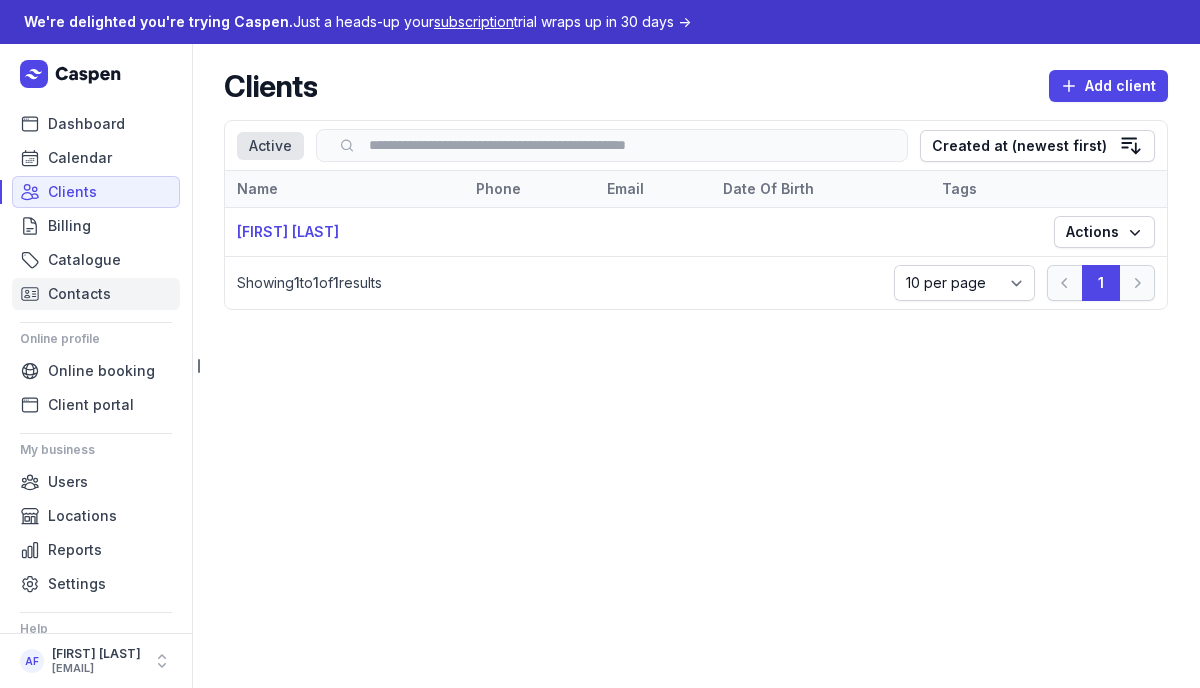 click on "Contacts" 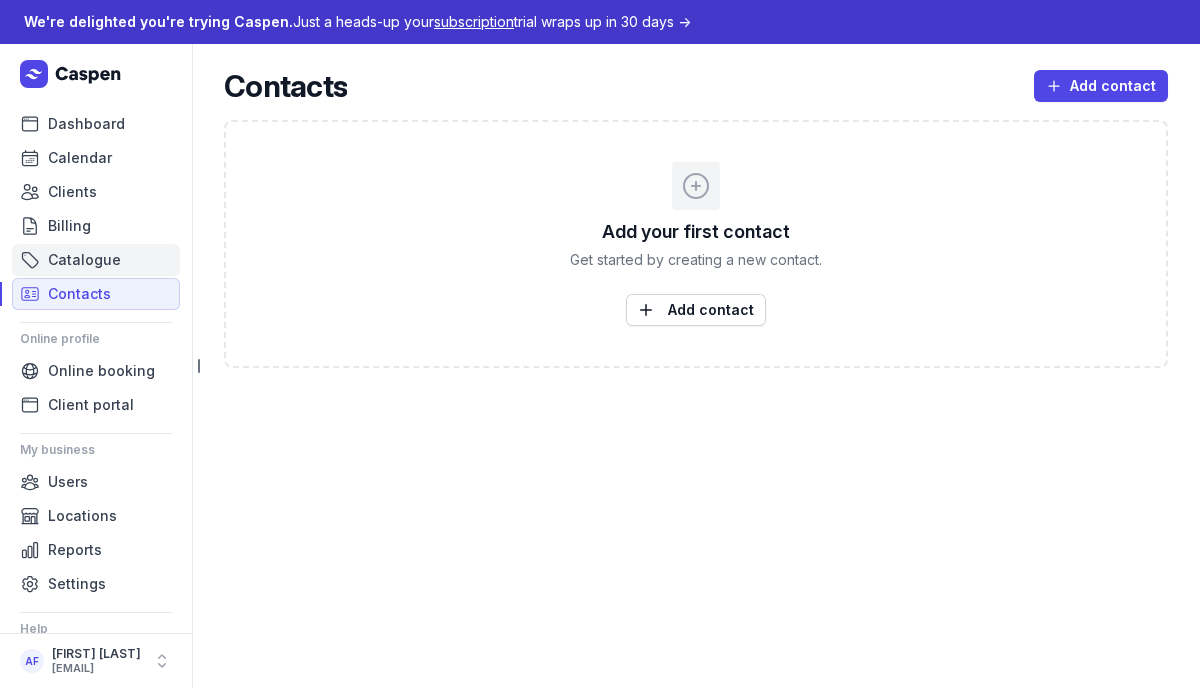 click on "Catalogue" 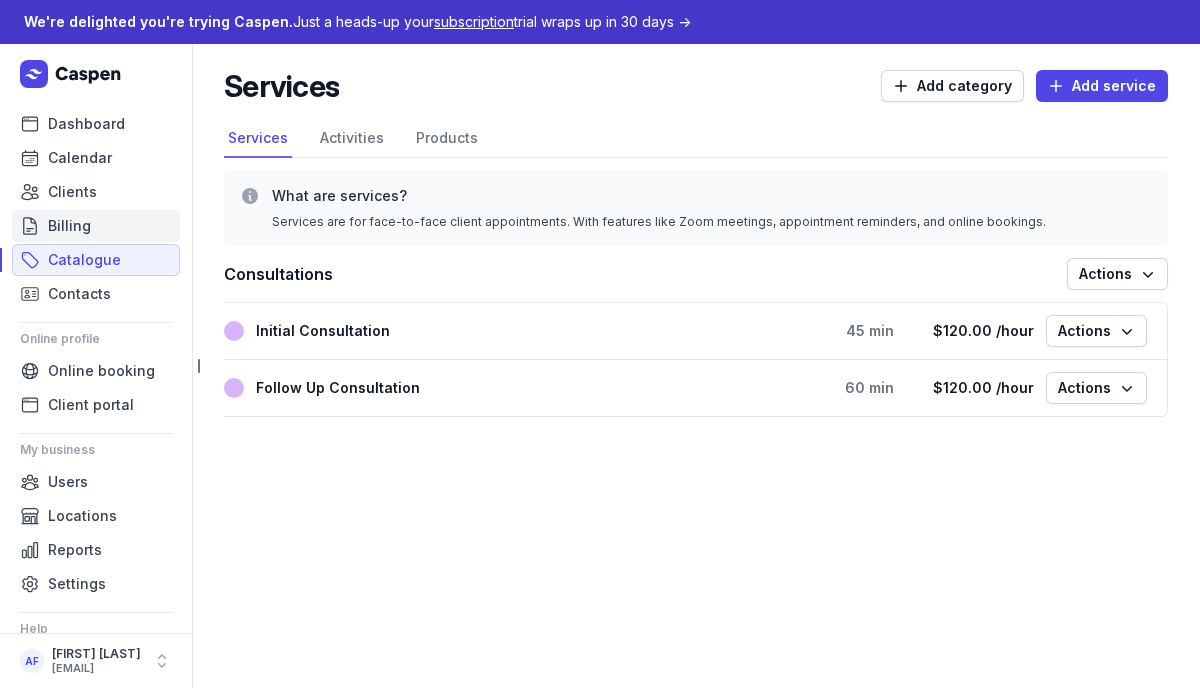 click on "Billing" 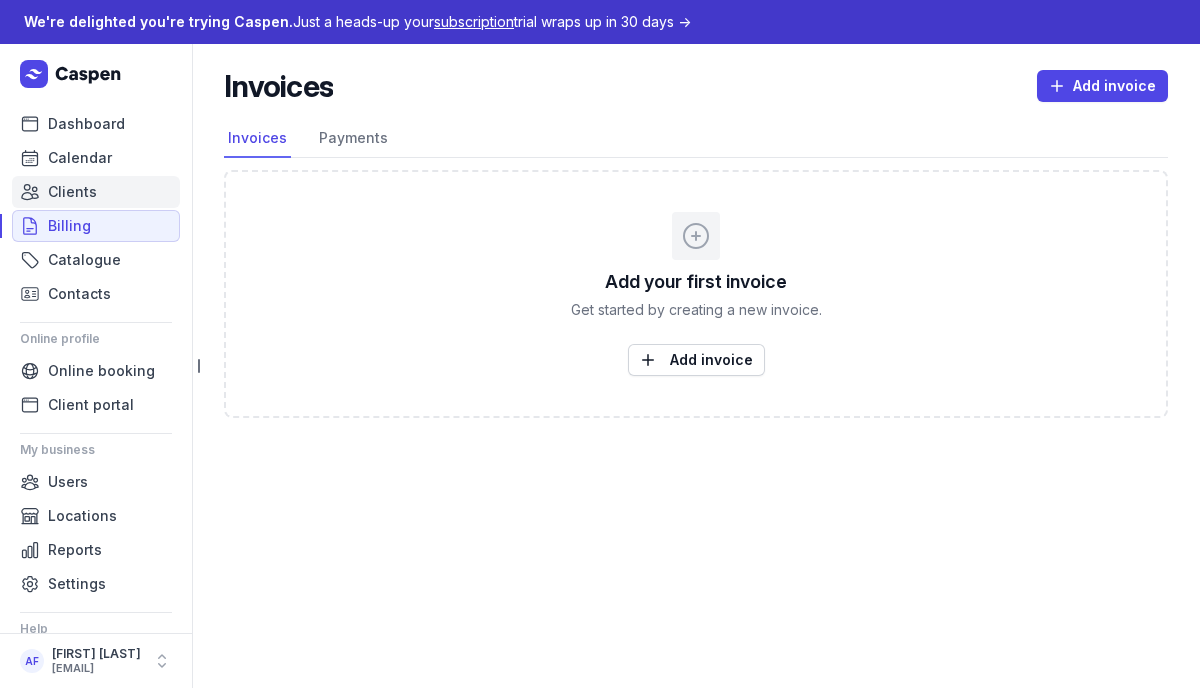 click on "Clients" 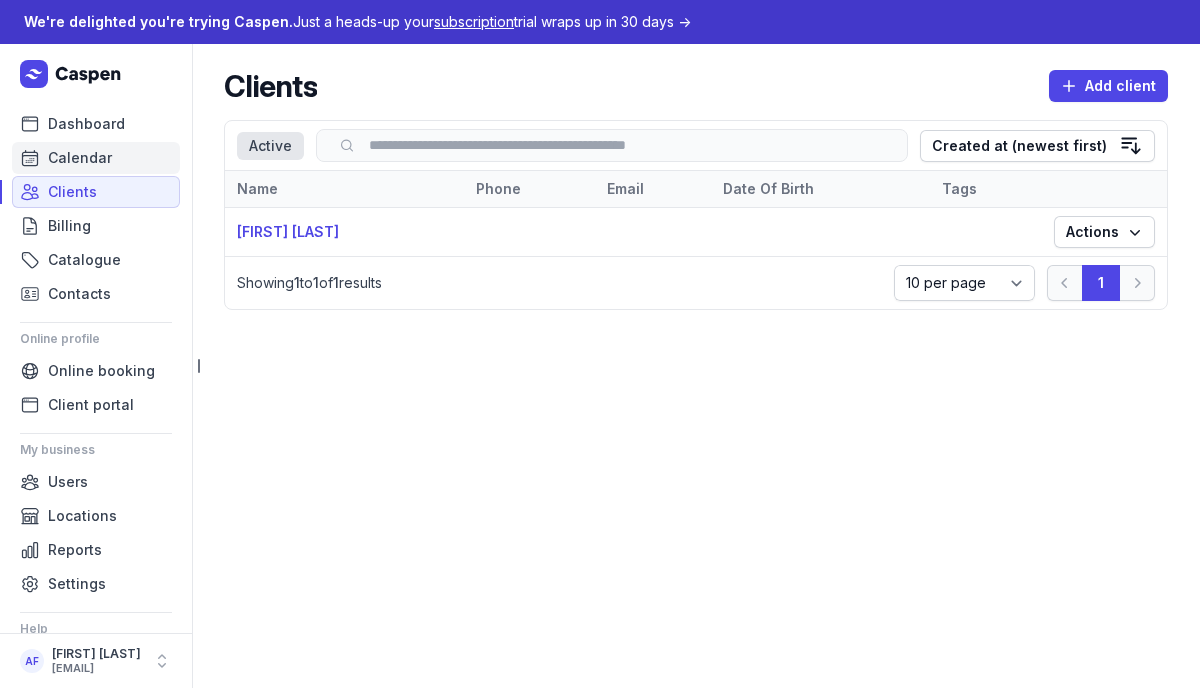 click on "Calendar" 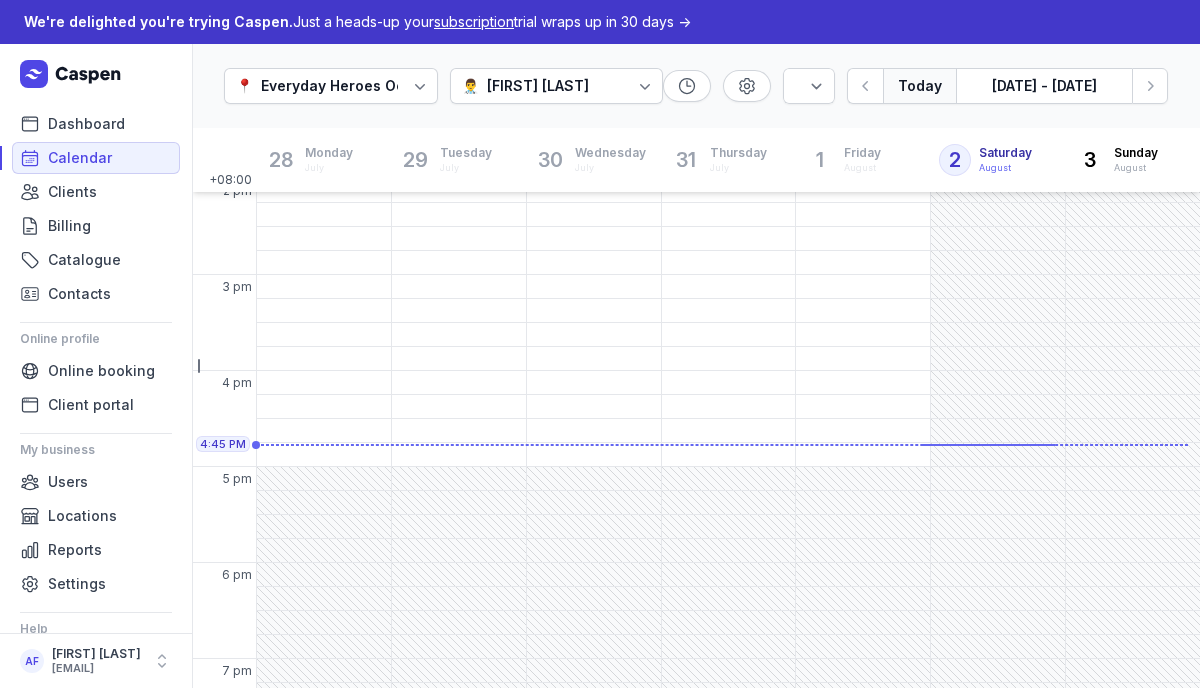 scroll, scrollTop: 591, scrollLeft: 0, axis: vertical 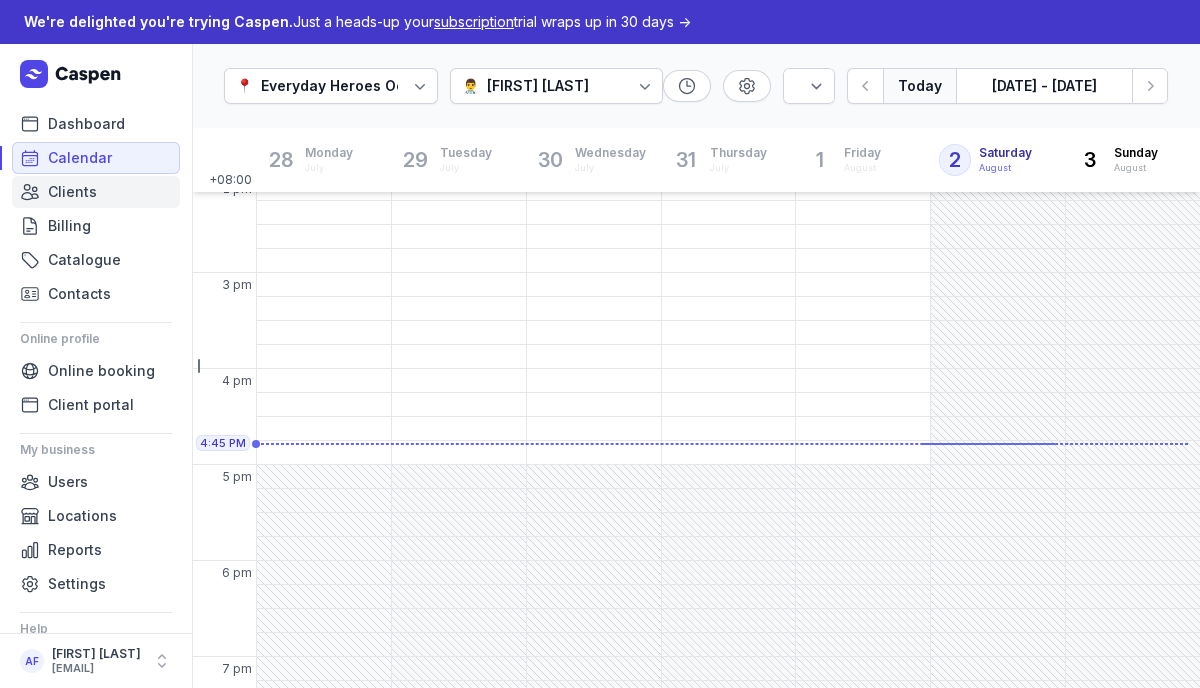 click on "Clients" 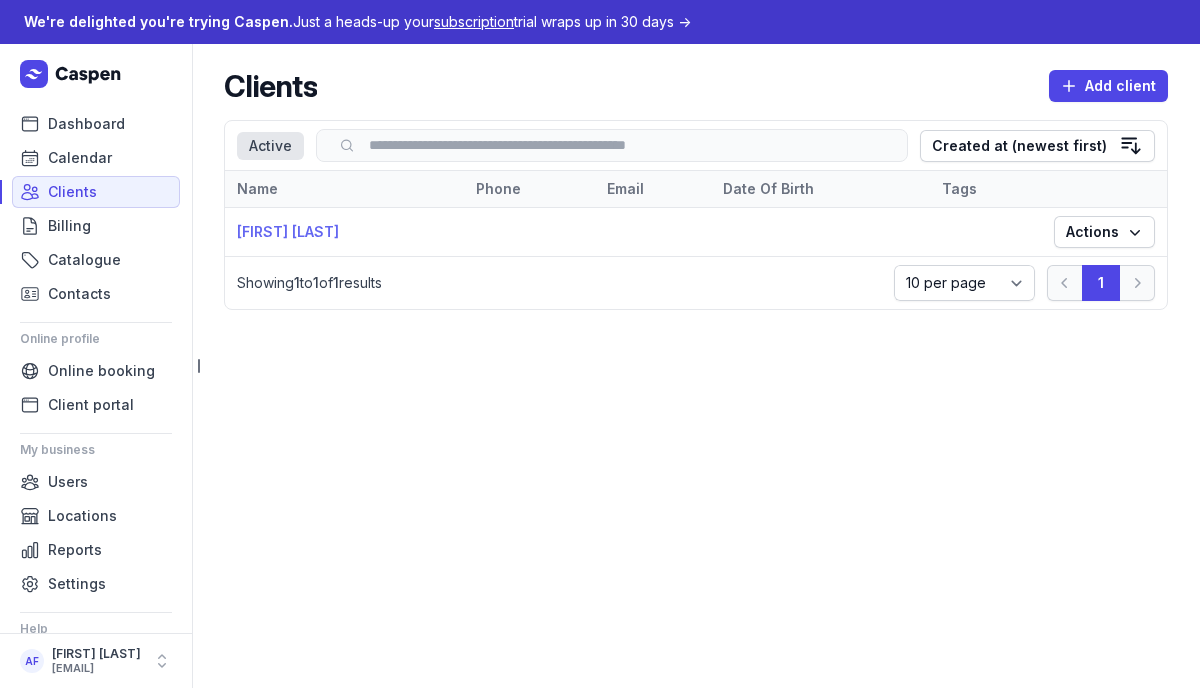click on "Robert Demo" 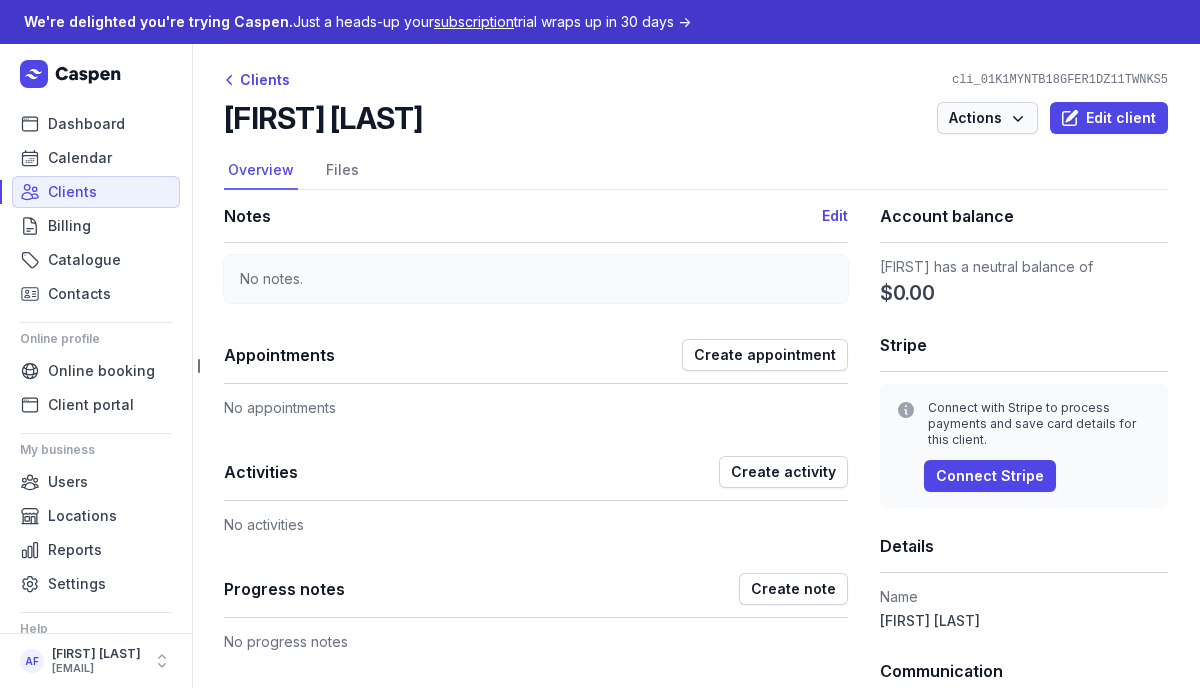 click 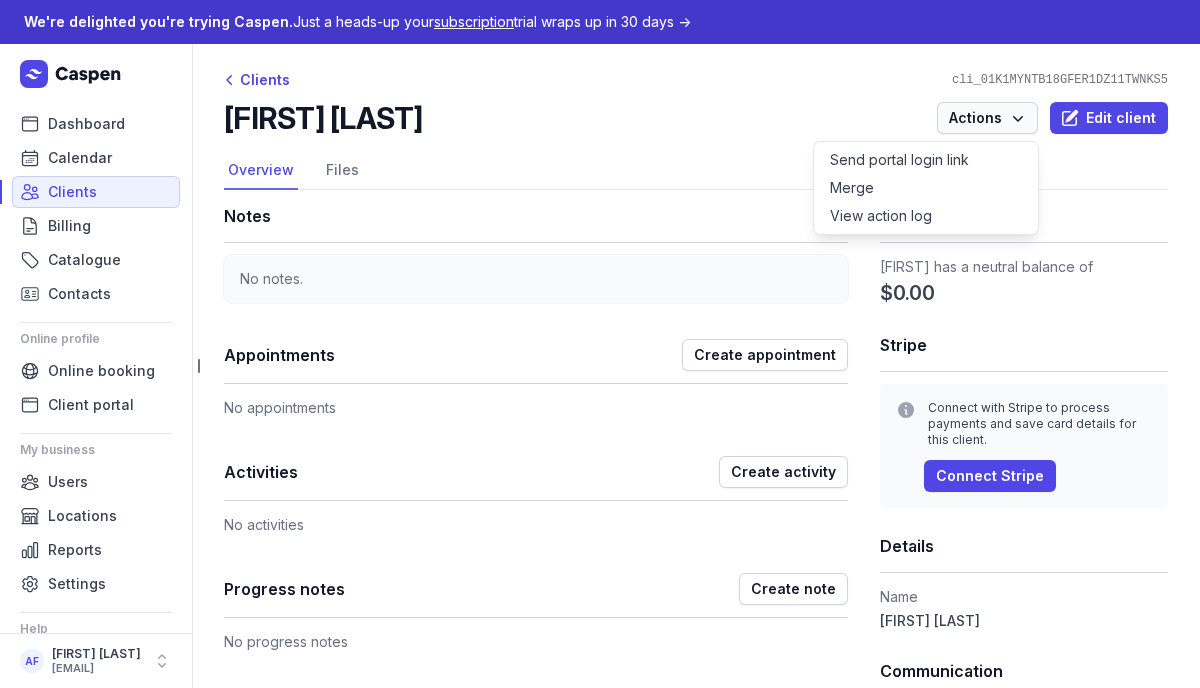 click 